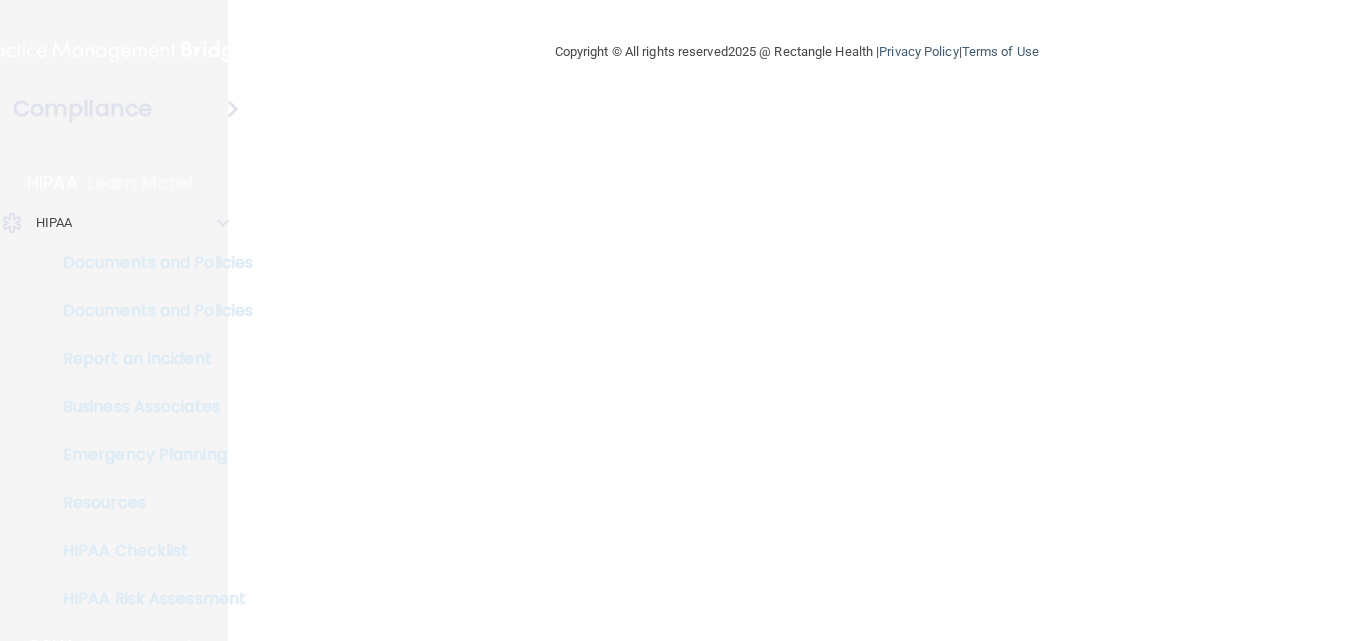 scroll, scrollTop: 0, scrollLeft: 0, axis: both 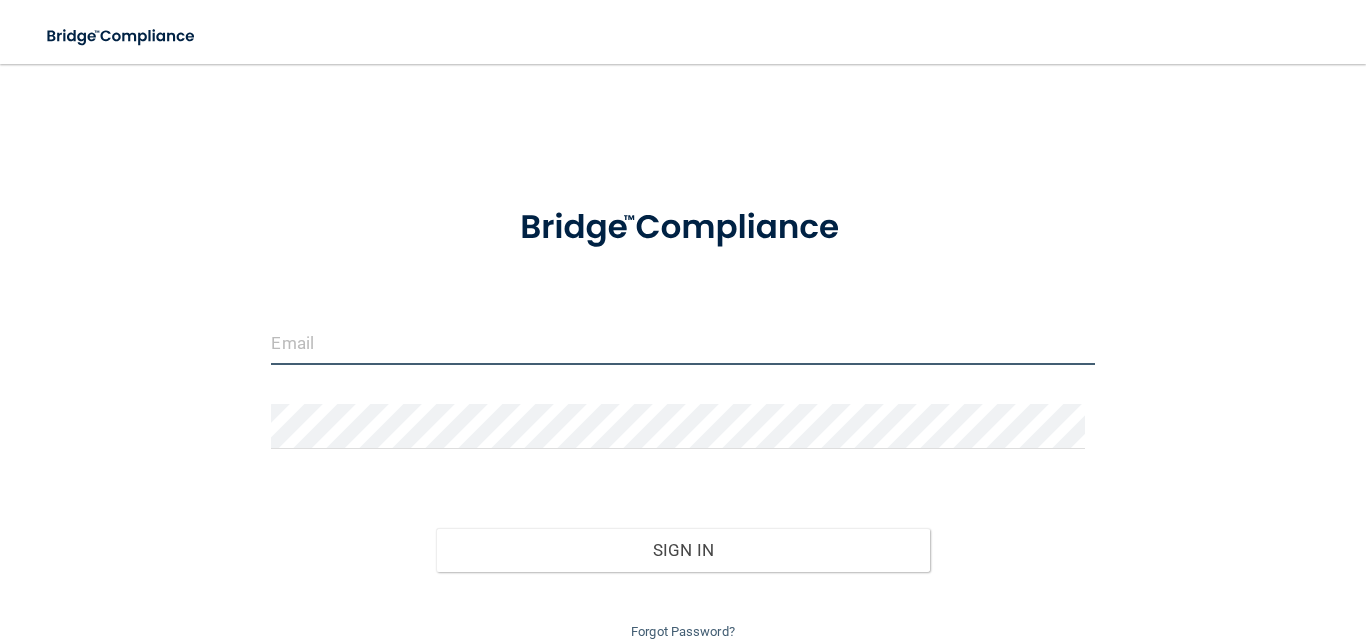 type on "[PERSON_NAME][EMAIL_ADDRESS][DOMAIN_NAME]" 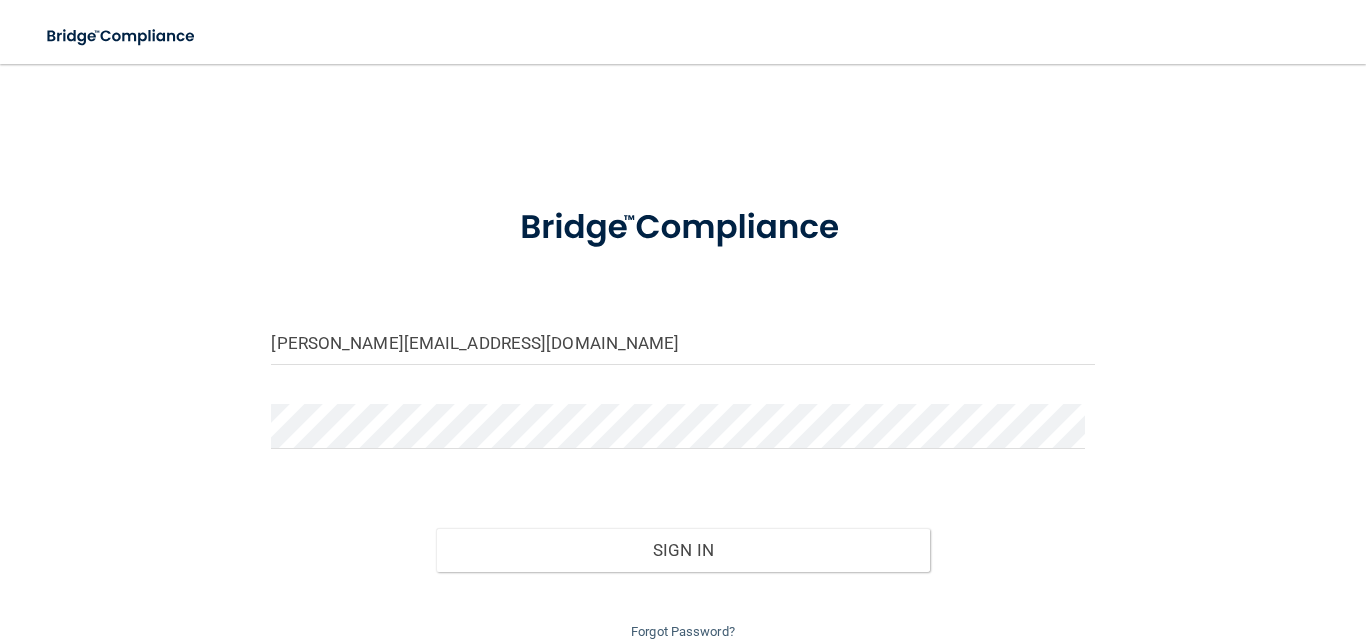 click on "Forgot Password?" at bounding box center [682, 608] 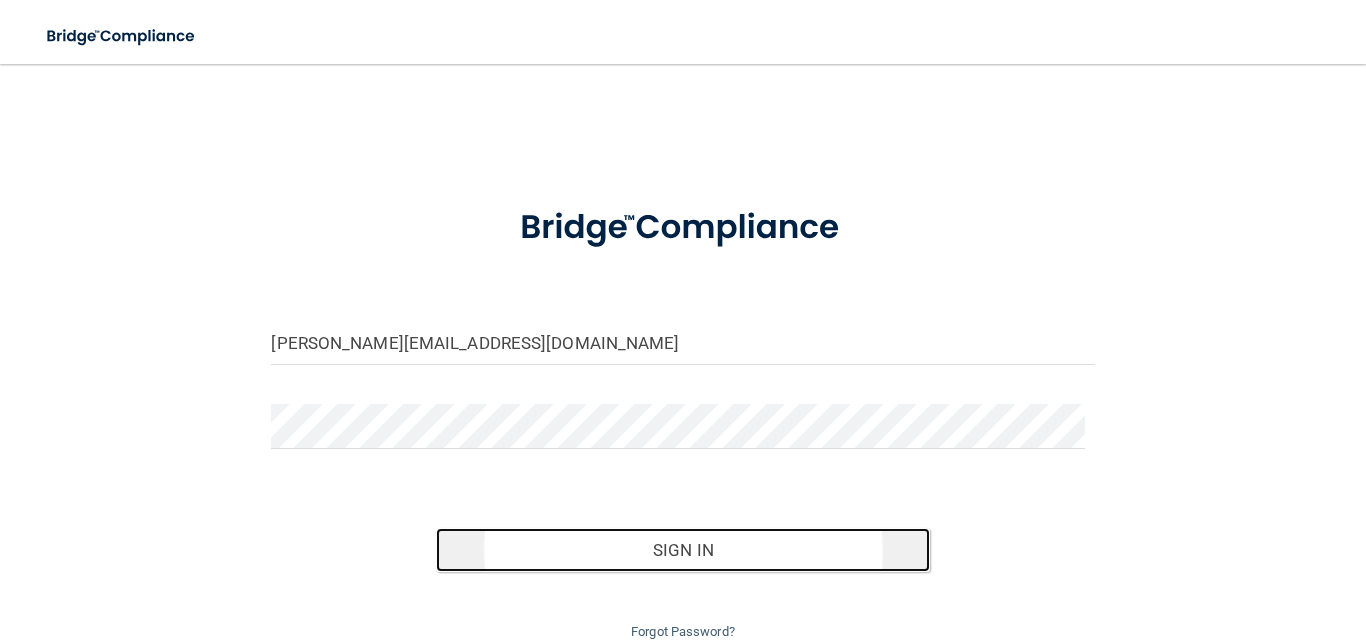 click on "Sign In" at bounding box center [683, 550] 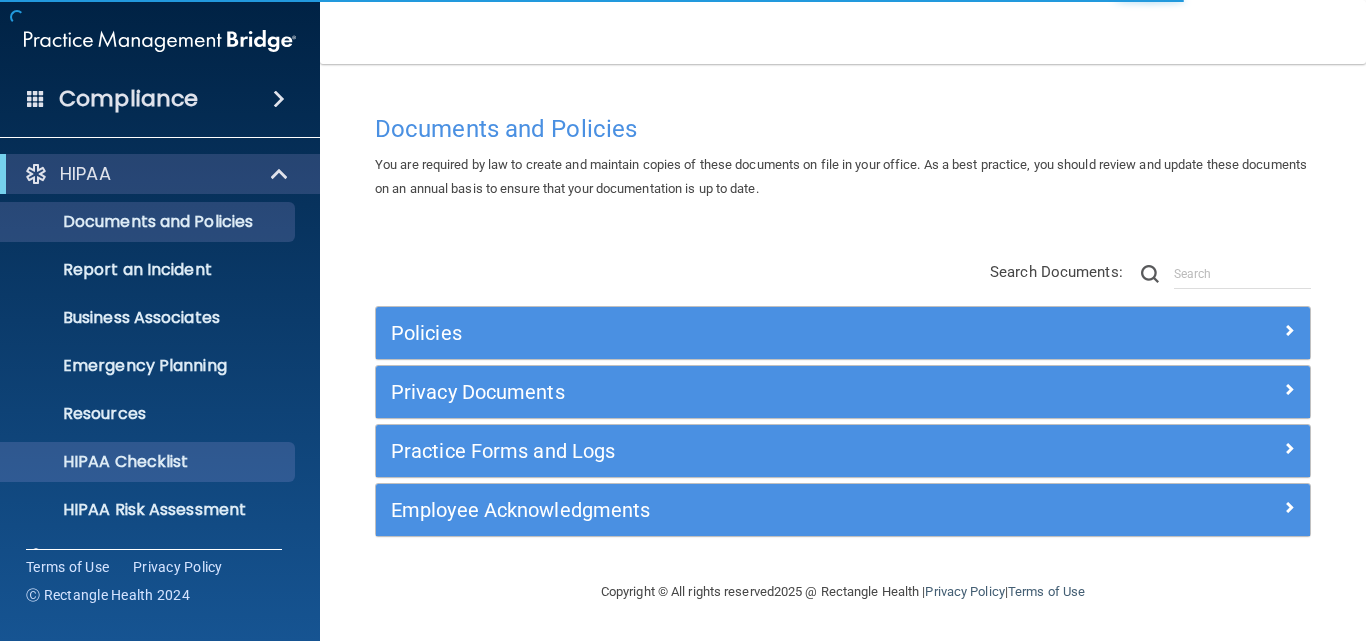 scroll, scrollTop: 189, scrollLeft: 0, axis: vertical 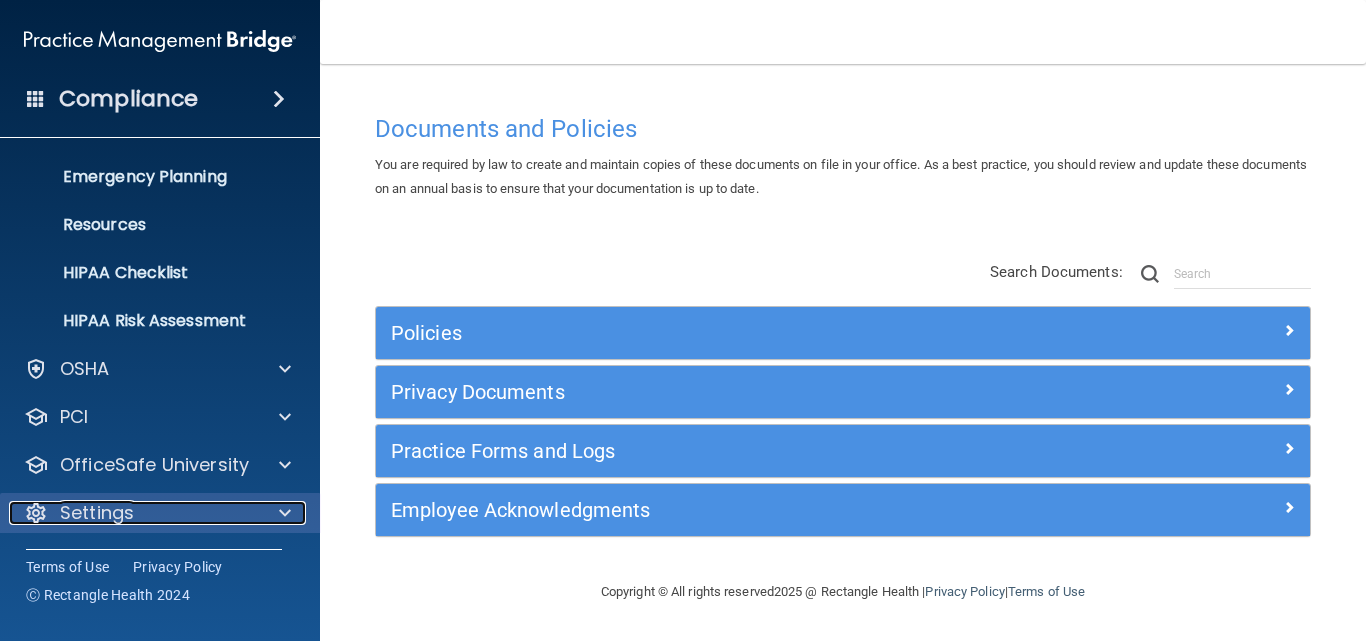 click at bounding box center (285, 513) 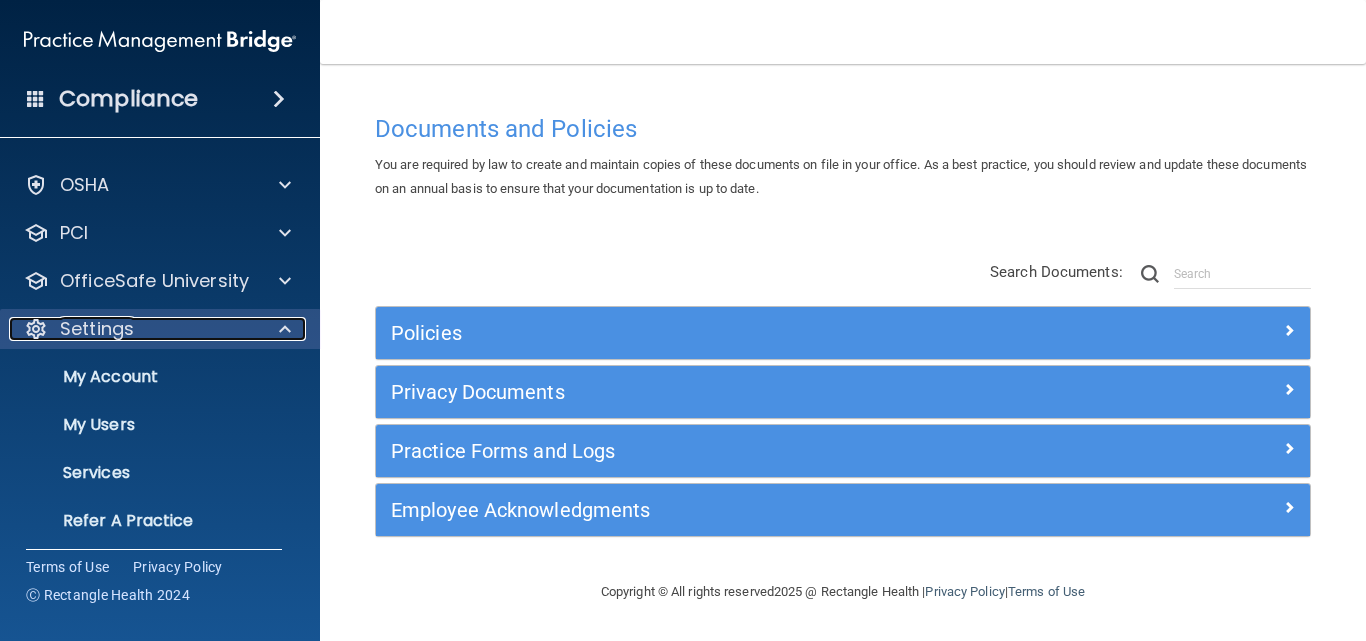 scroll, scrollTop: 375, scrollLeft: 0, axis: vertical 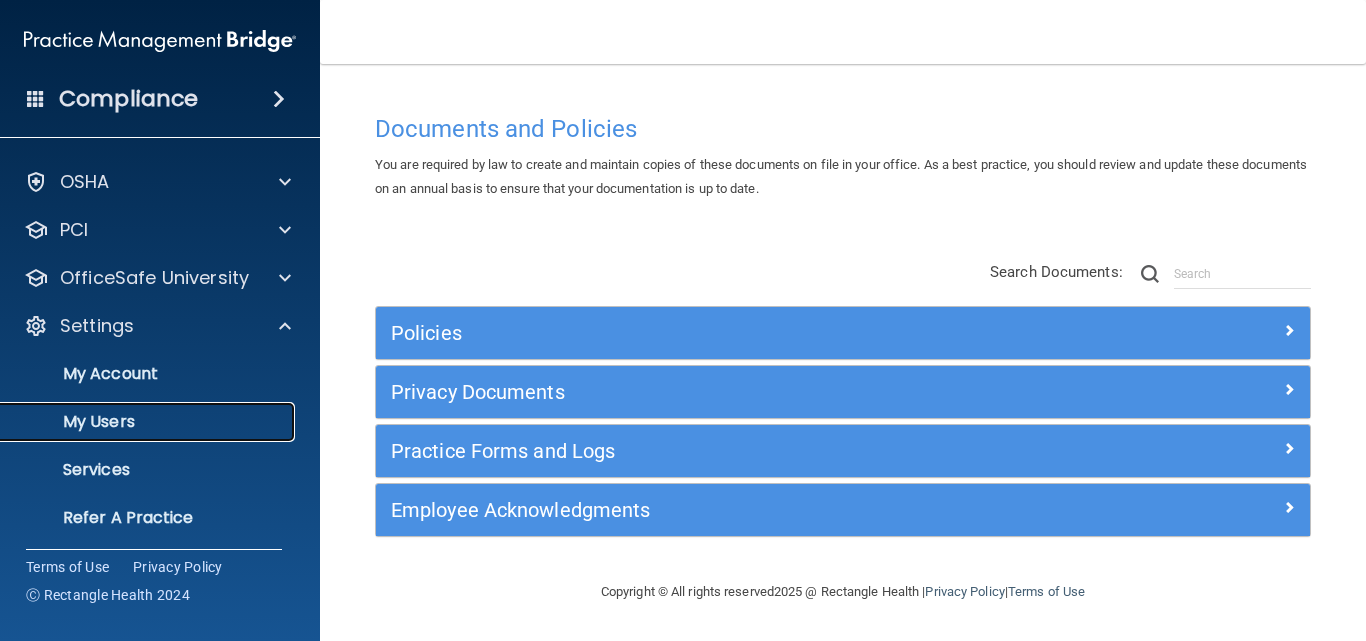 click on "My Users" at bounding box center [149, 422] 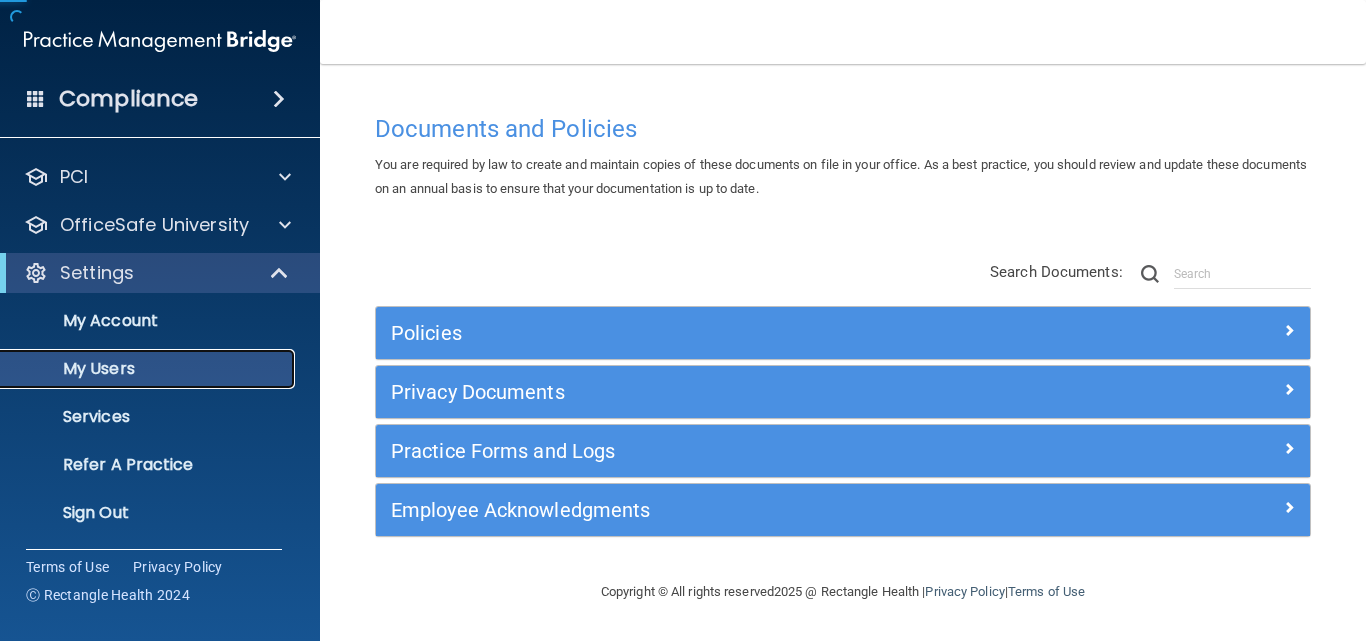 scroll, scrollTop: 93, scrollLeft: 0, axis: vertical 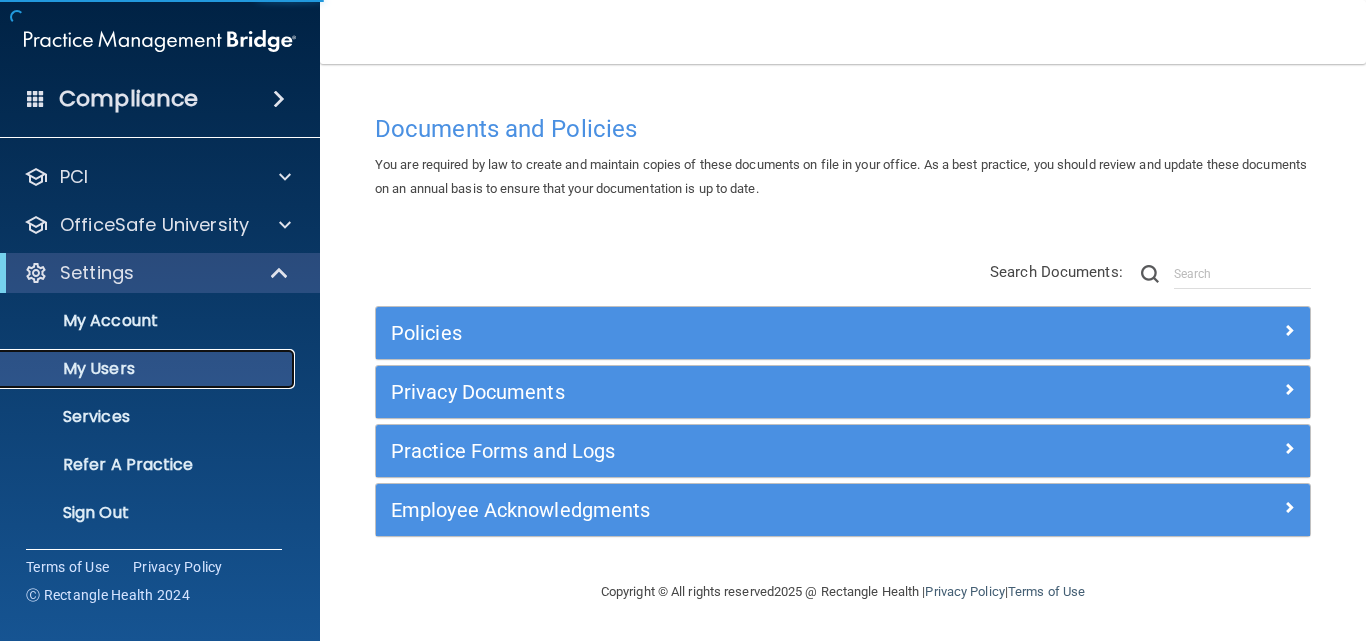 select on "20" 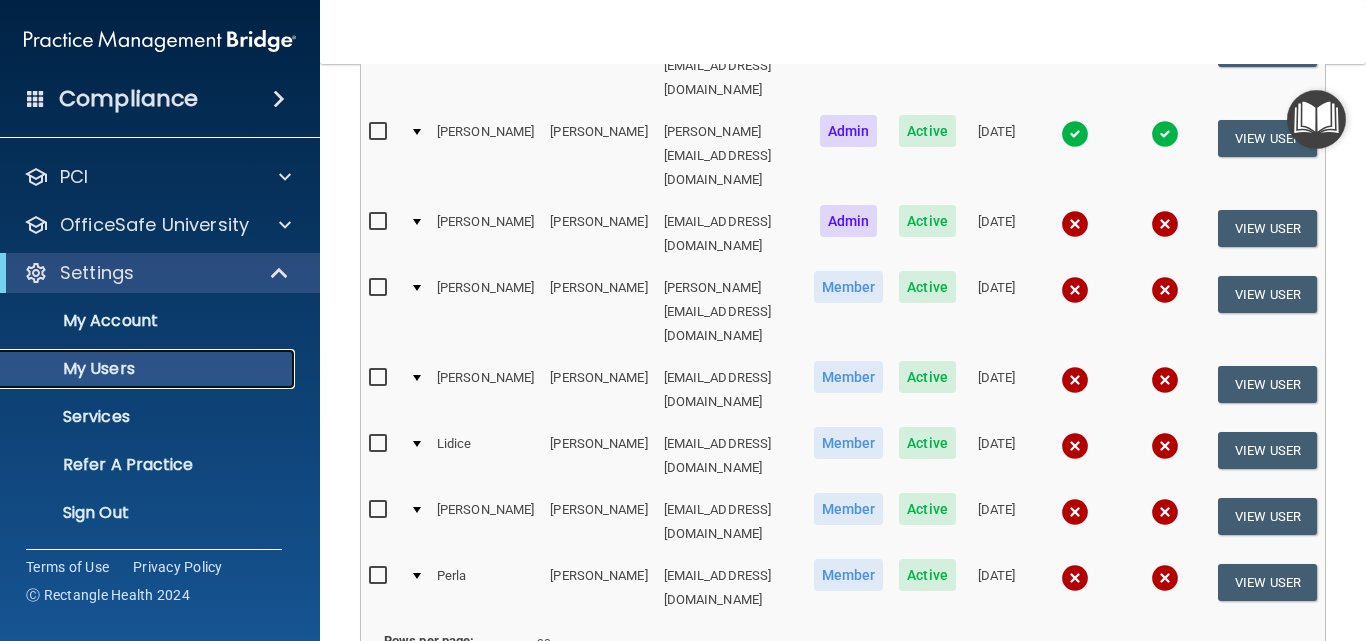 scroll, scrollTop: 450, scrollLeft: 0, axis: vertical 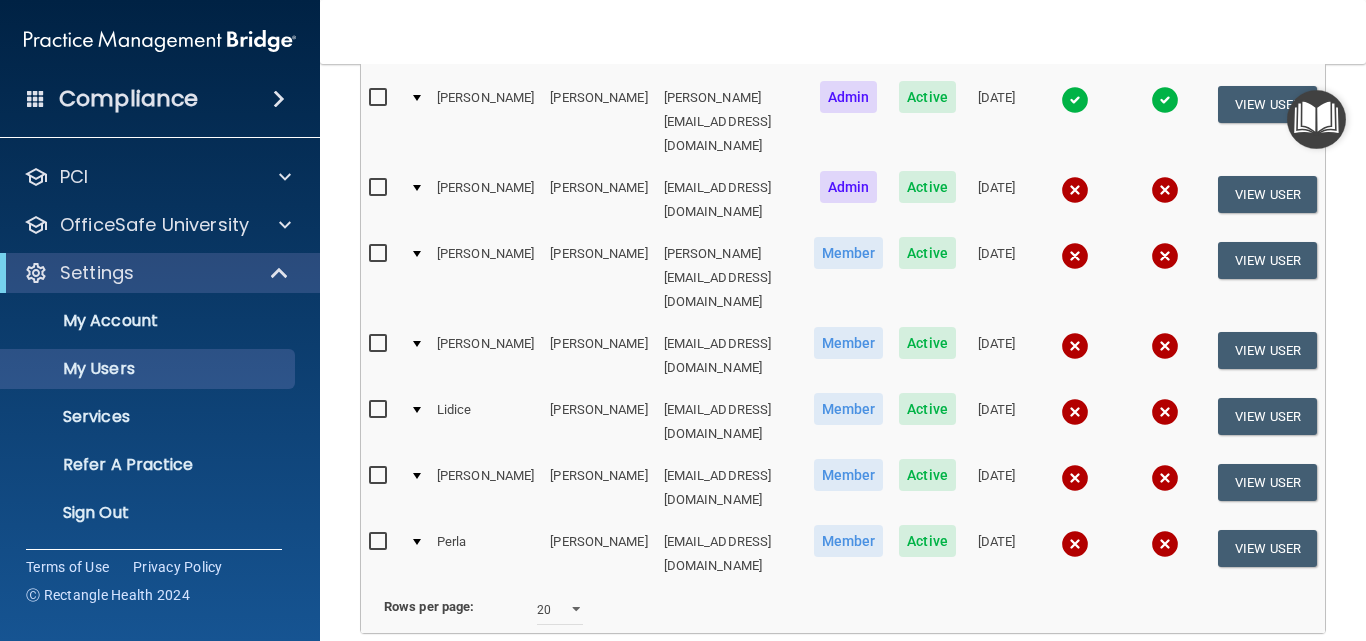 click at bounding box center [1075, 544] 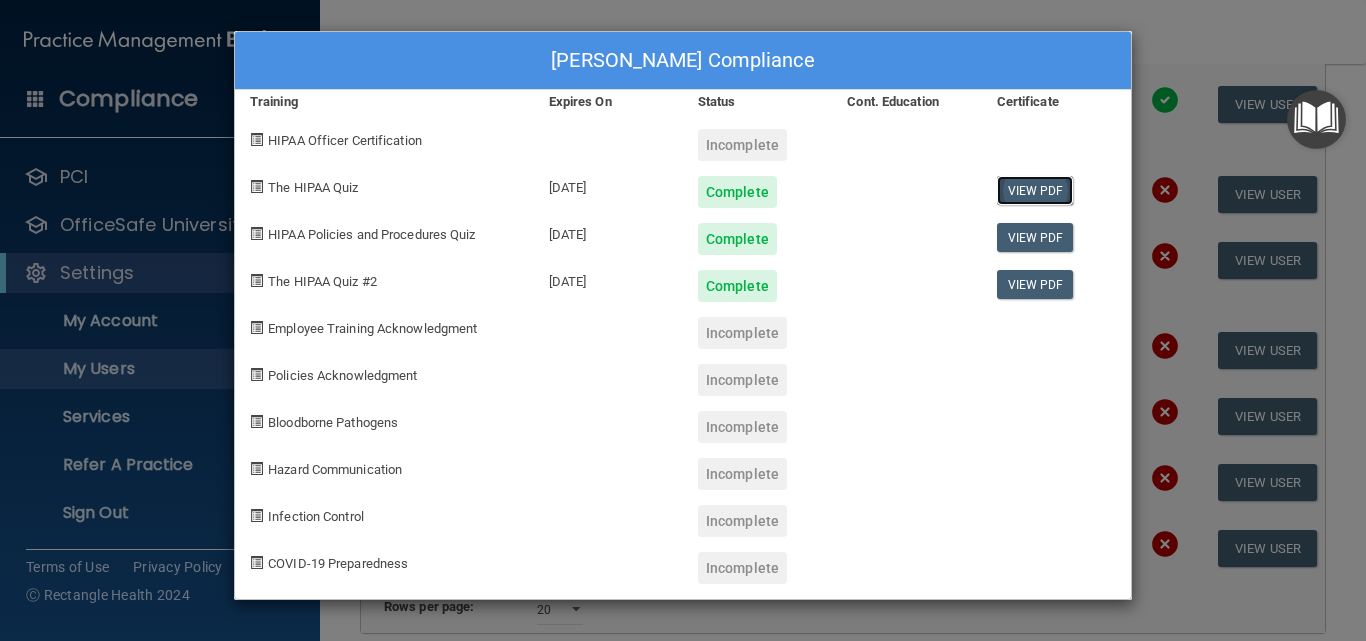click on "View PDF" at bounding box center [1035, 190] 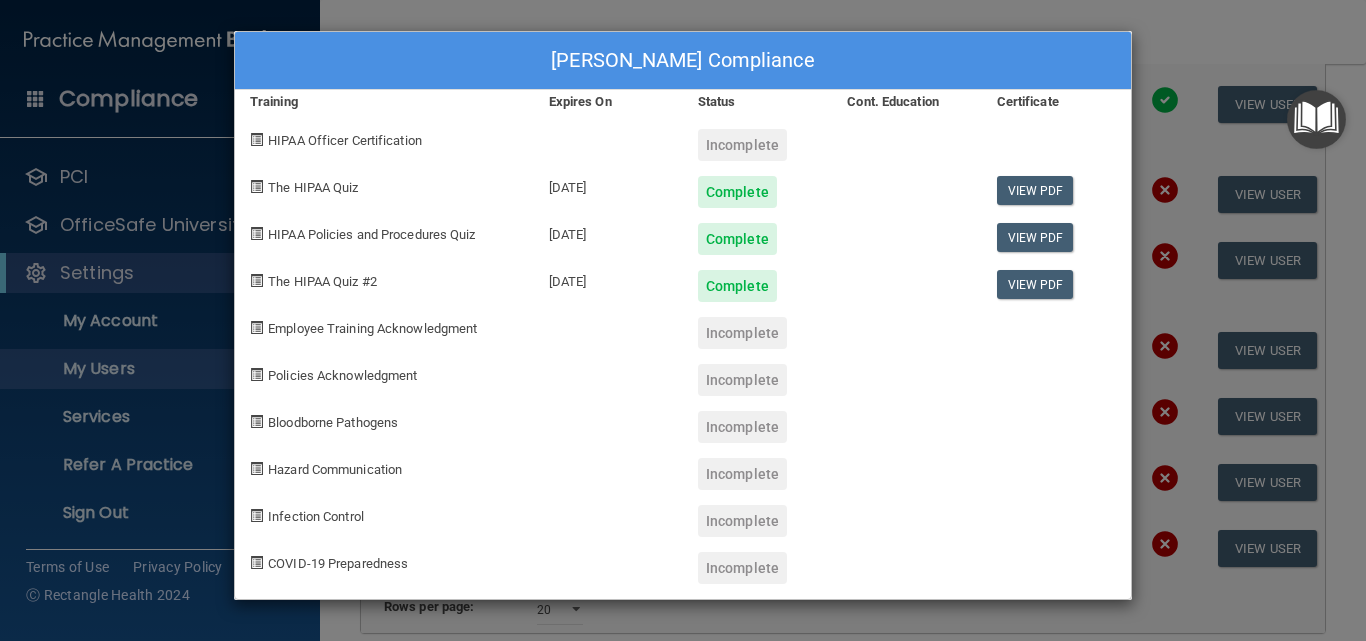 click on "Perla Rodriguez's Compliance      Training   Expires On   Status   Cont. Education   Certificate         HIPAA Officer Certification             Incomplete                      The HIPAA Quiz      01/22/2026       Complete              View PDF         HIPAA Policies and Procedures Quiz      01/22/2026       Complete              View PDF         The HIPAA Quiz #2      01/22/2026       Complete              View PDF         Employee Training Acknowledgment             Incomplete                      Policies Acknowledgment             Incomplete                      Bloodborne Pathogens             Incomplete                      Hazard Communication             Incomplete                      Infection Control             Incomplete                      COVID-19 Preparedness             Incomplete" at bounding box center (683, 320) 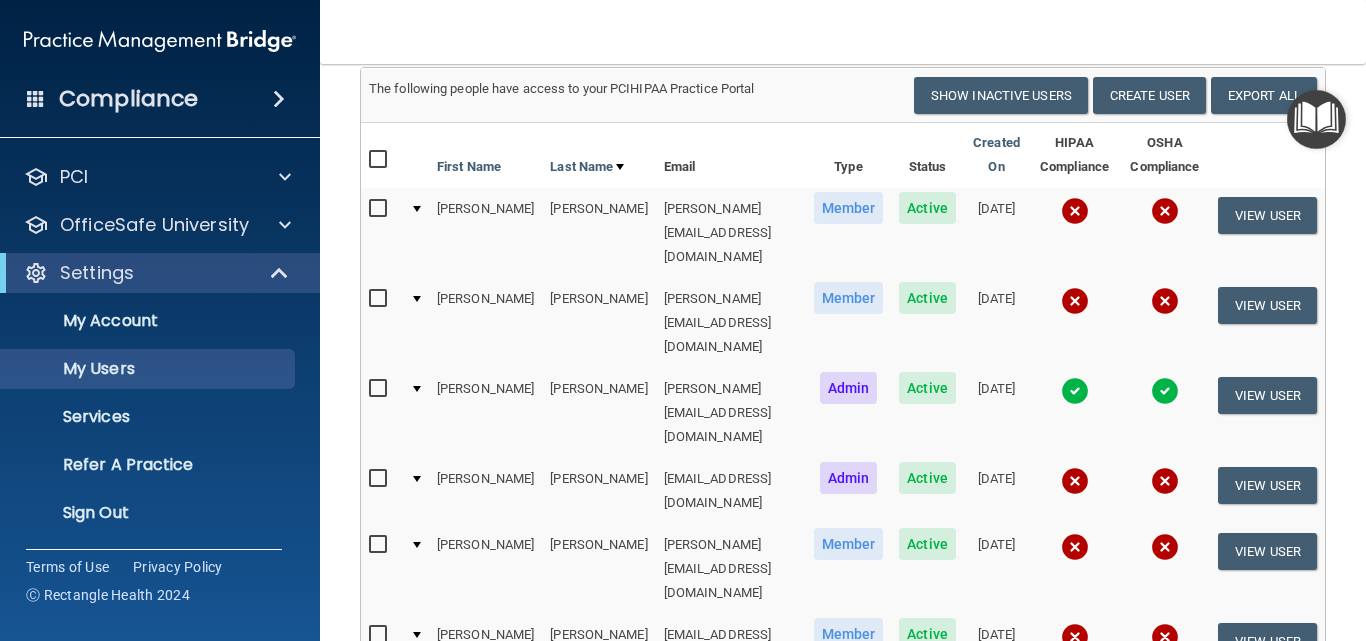 scroll, scrollTop: 158, scrollLeft: 0, axis: vertical 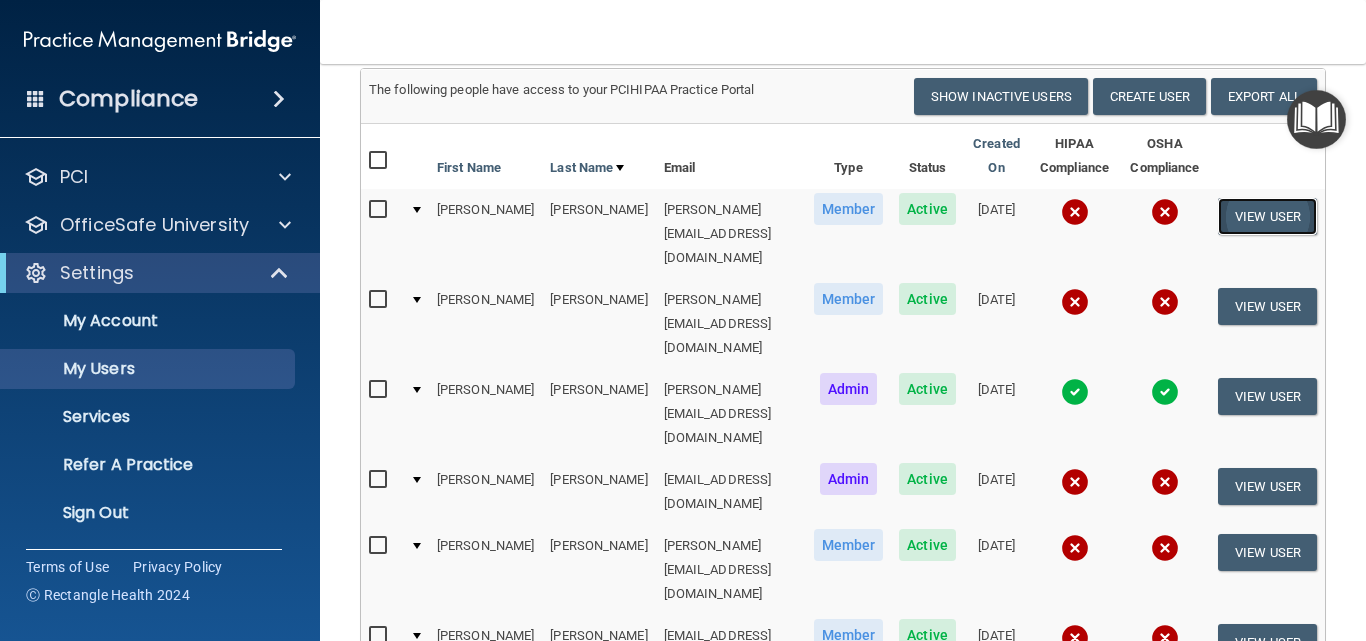 click on "View User" at bounding box center [1267, 216] 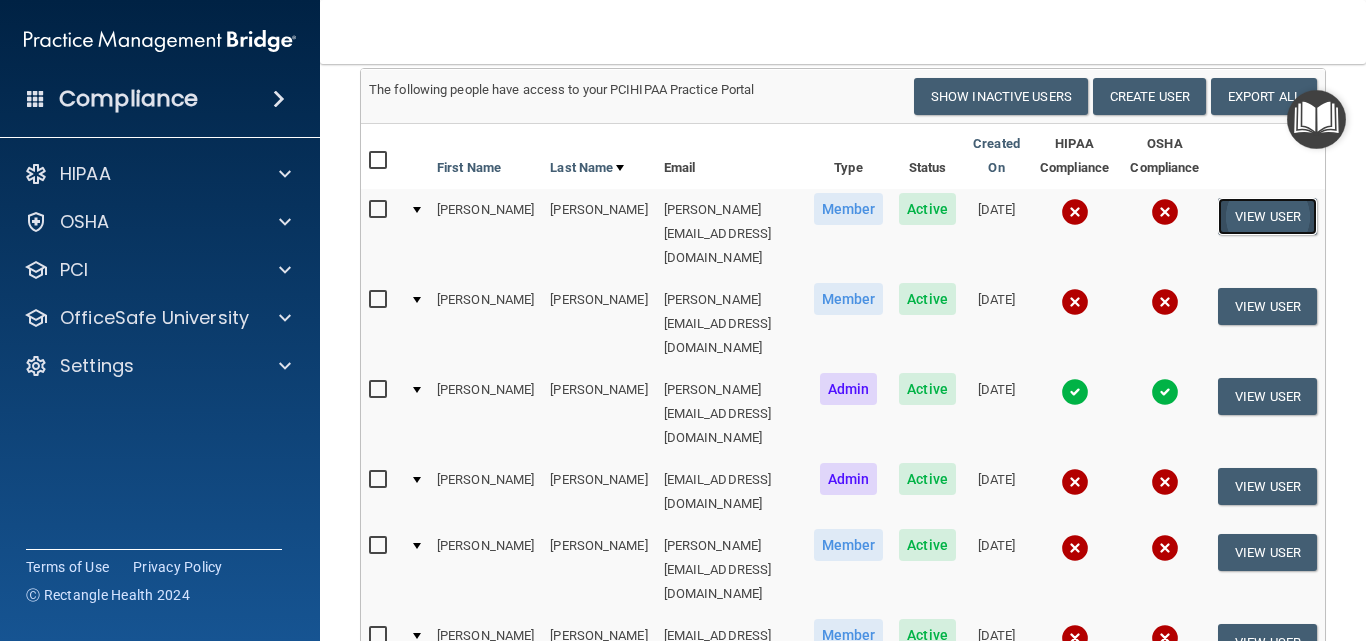 scroll, scrollTop: 0, scrollLeft: 0, axis: both 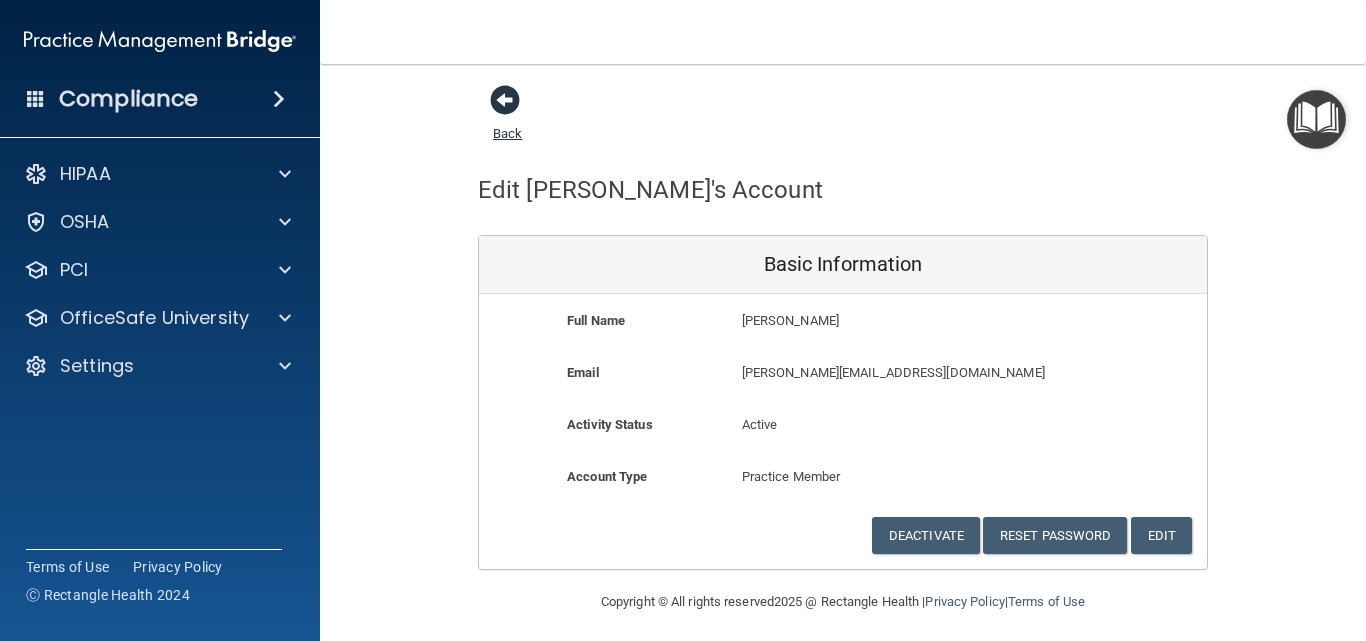 click at bounding box center [505, 100] 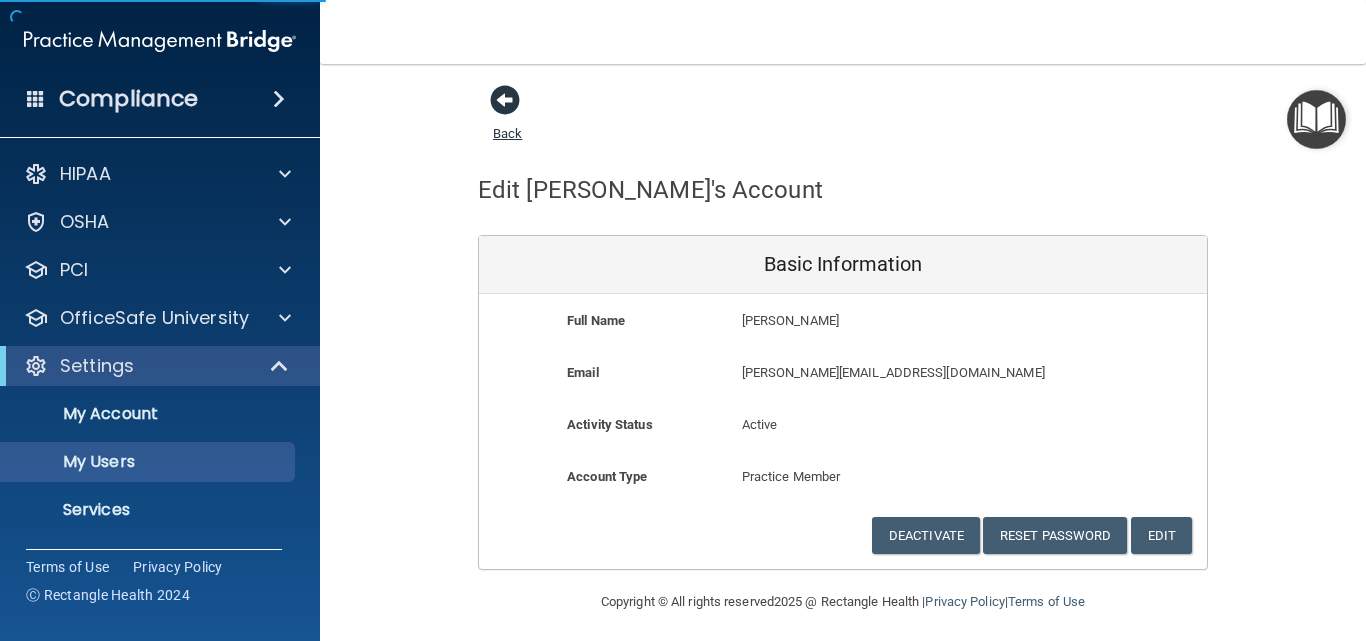 select on "20" 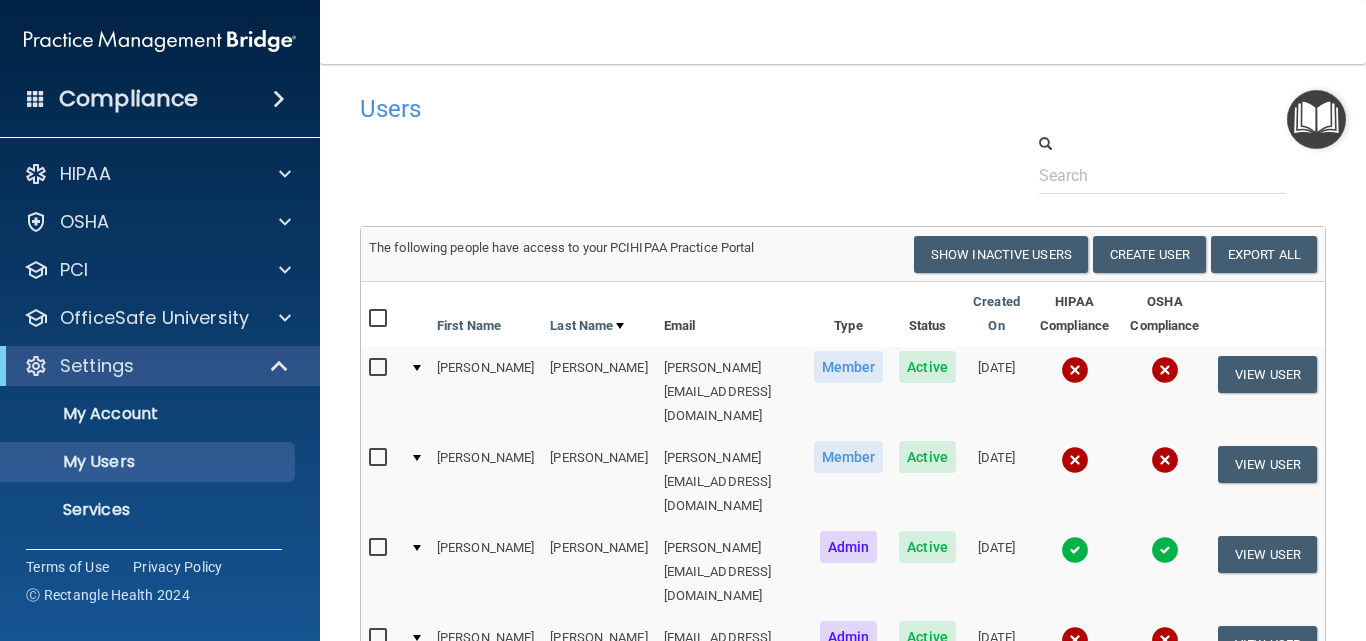 click at bounding box center (1075, 370) 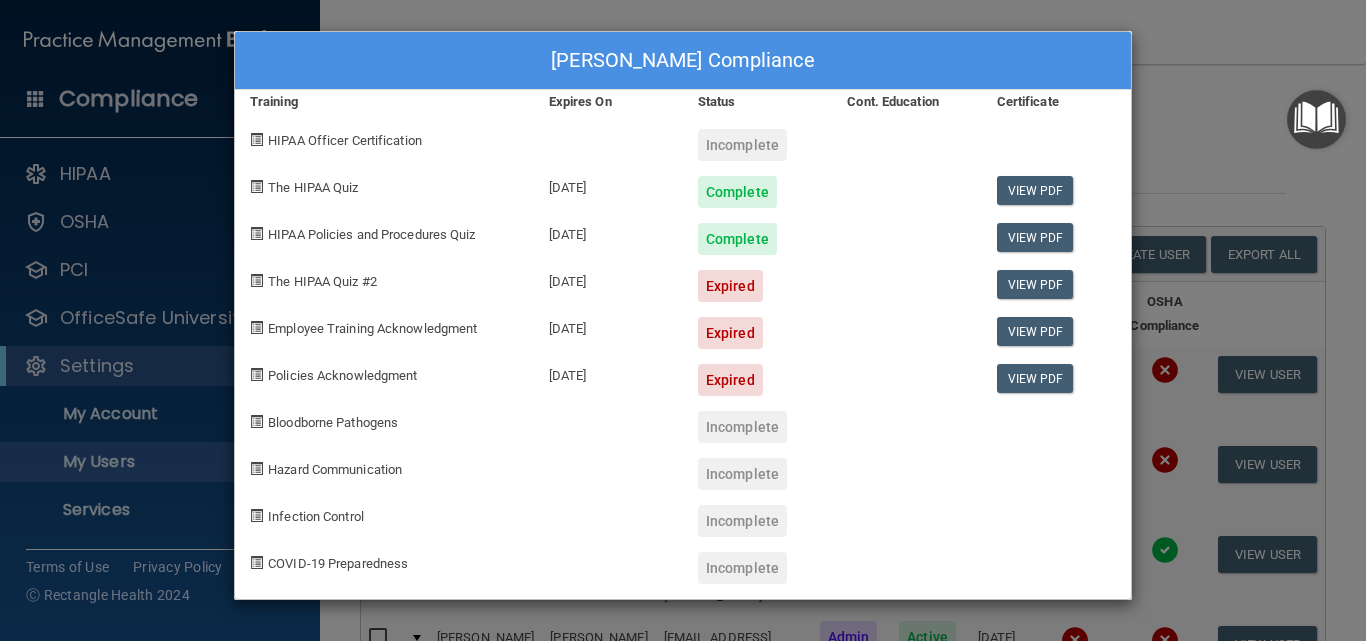 click on "Maria Alcantar's Compliance      Training   Expires On   Status   Cont. Education   Certificate         HIPAA Officer Certification             Incomplete                      The HIPAA Quiz      07/23/2026       Complete              View PDF         HIPAA Policies and Procedures Quiz      07/24/2026       Complete              View PDF         The HIPAA Quiz #2      10/19/2023       Expired              View PDF         Employee Training Acknowledgment      05/16/2025       Expired              View PDF         Policies Acknowledgment      05/16/2025       Expired              View PDF         Bloodborne Pathogens             Incomplete                      Hazard Communication             Incomplete                      Infection Control             Incomplete                      COVID-19 Preparedness             Incomplete" at bounding box center [683, 320] 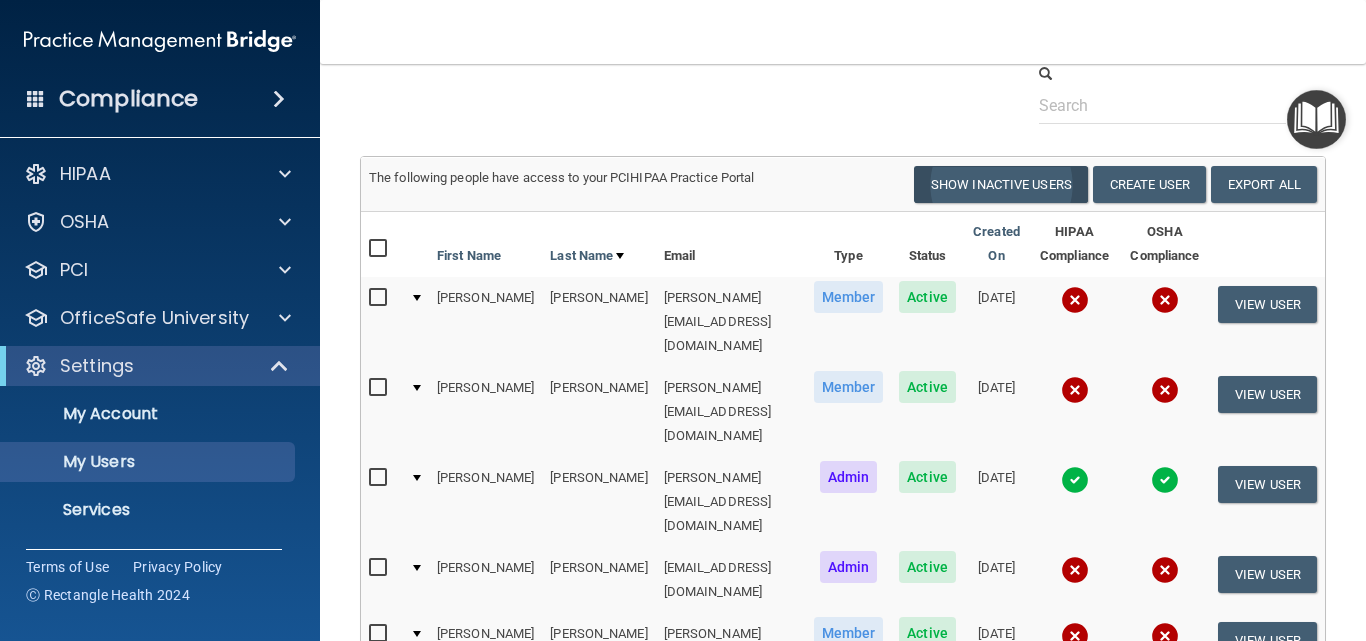 scroll, scrollTop: 71, scrollLeft: 0, axis: vertical 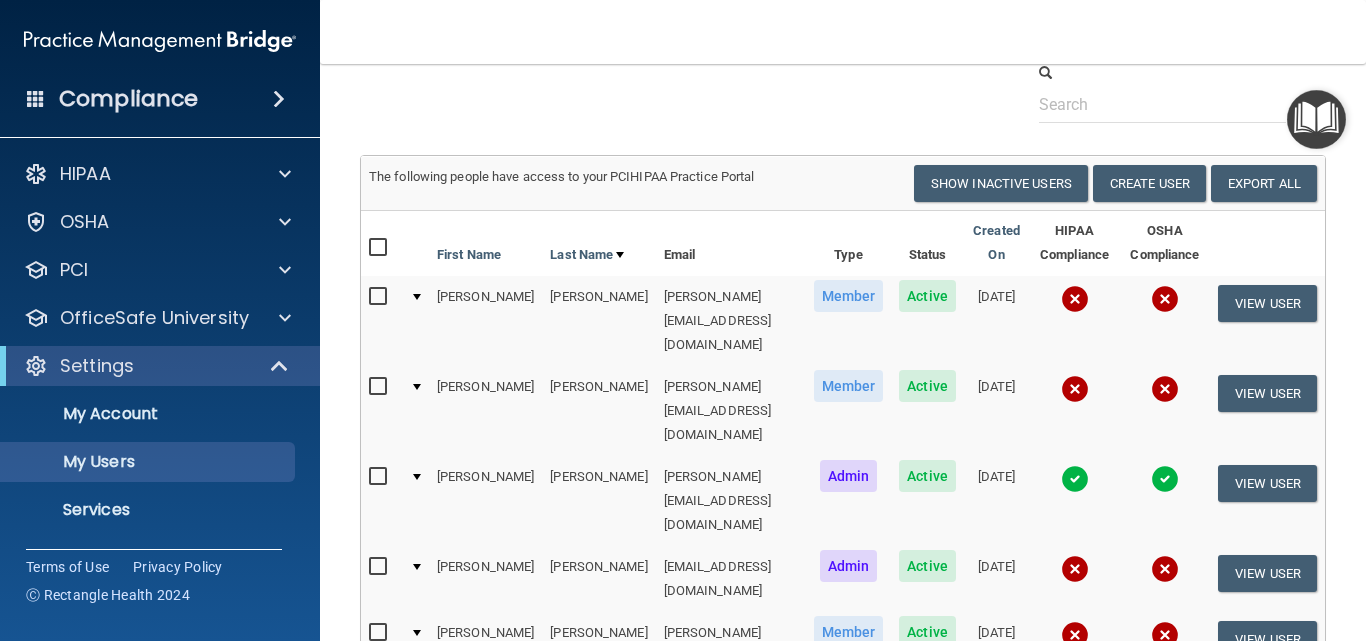 click at bounding box center (1075, 389) 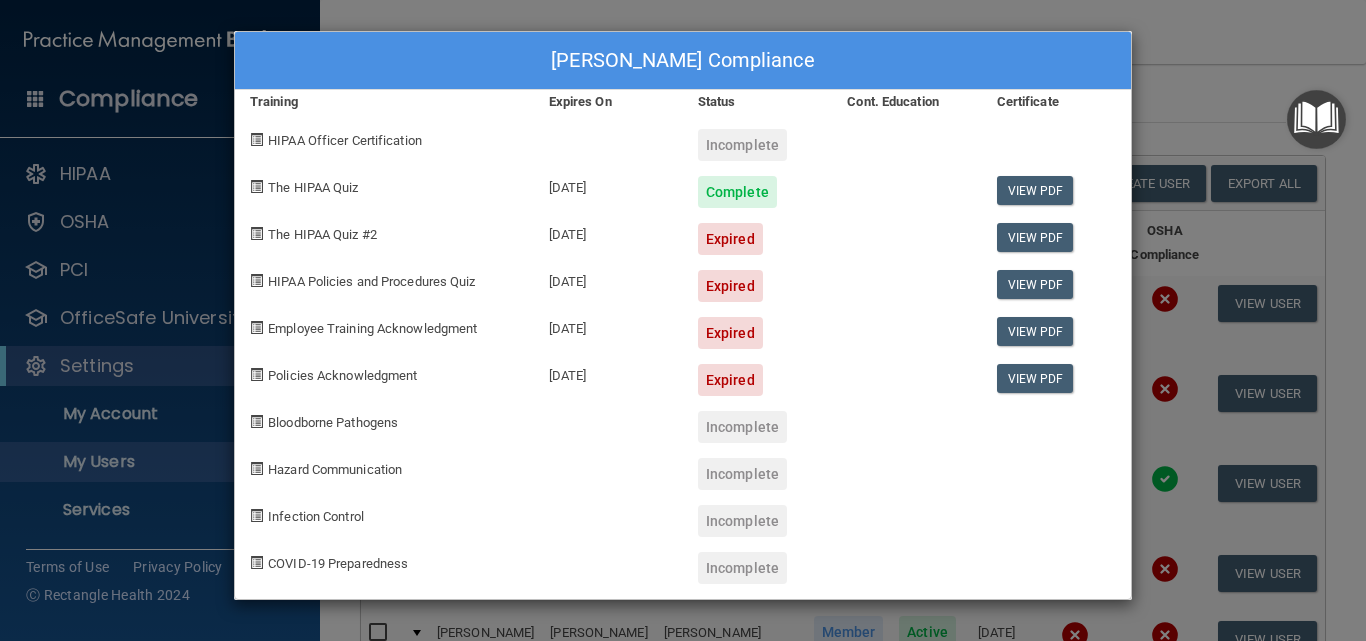click on "Yaneli Cardenas's Compliance      Training   Expires On   Status   Cont. Education   Certificate         HIPAA Officer Certification             Incomplete                      The HIPAA Quiz      07/23/2026       Complete              View PDF         The HIPAA Quiz #2      10/19/2023       Expired              View PDF         HIPAA Policies and Procedures Quiz      10/19/2023       Expired              View PDF         Employee Training Acknowledgment      05/14/2025       Expired              View PDF         Policies Acknowledgment      05/16/2025       Expired              View PDF         Bloodborne Pathogens             Incomplete                      Hazard Communication             Incomplete                      Infection Control             Incomplete                      COVID-19 Preparedness             Incomplete" at bounding box center [683, 320] 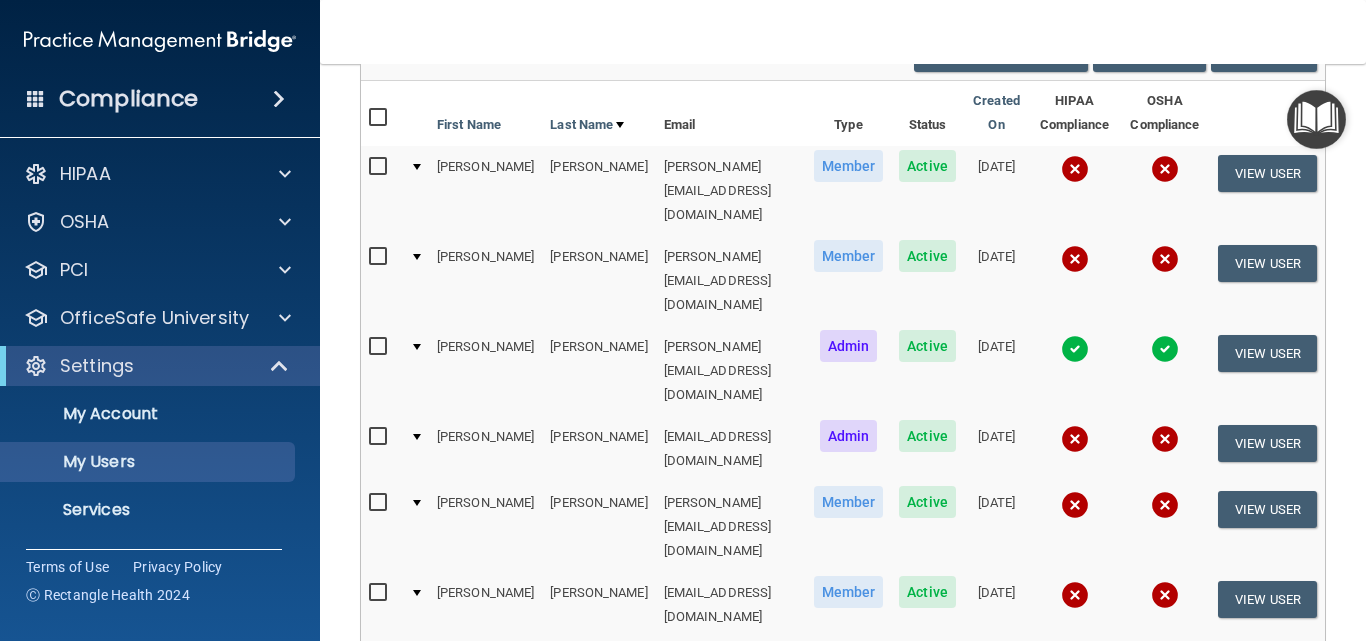 scroll, scrollTop: 0, scrollLeft: 0, axis: both 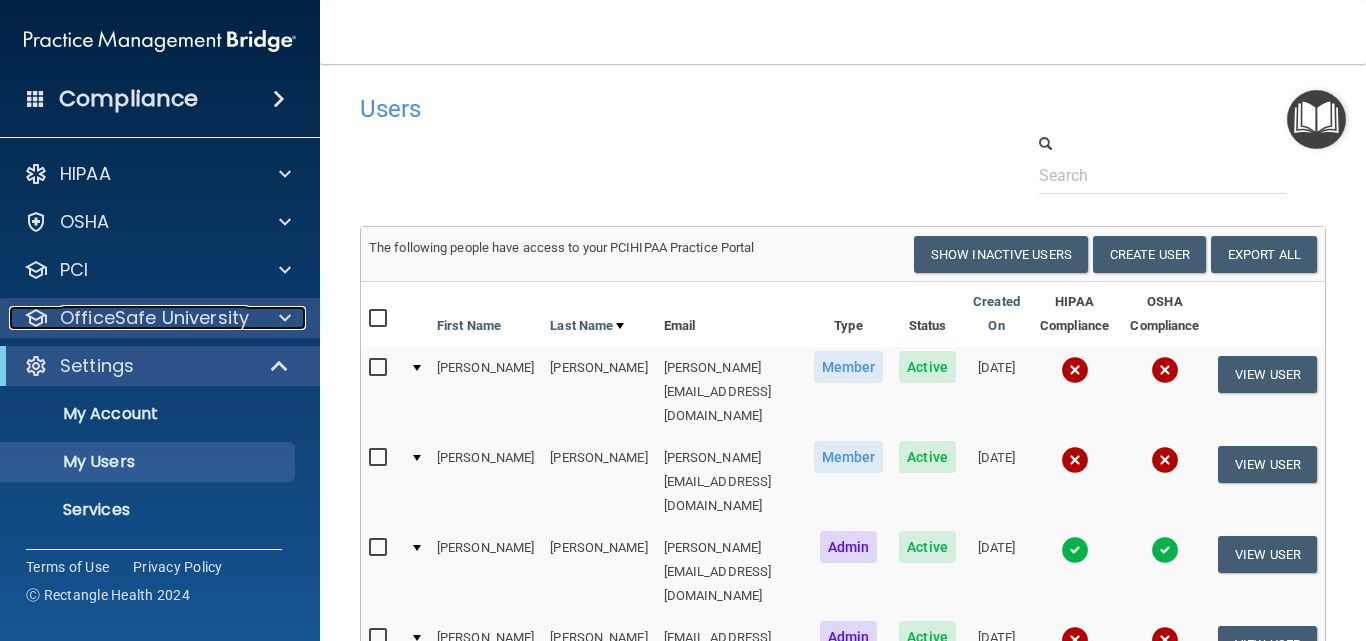 click at bounding box center [285, 318] 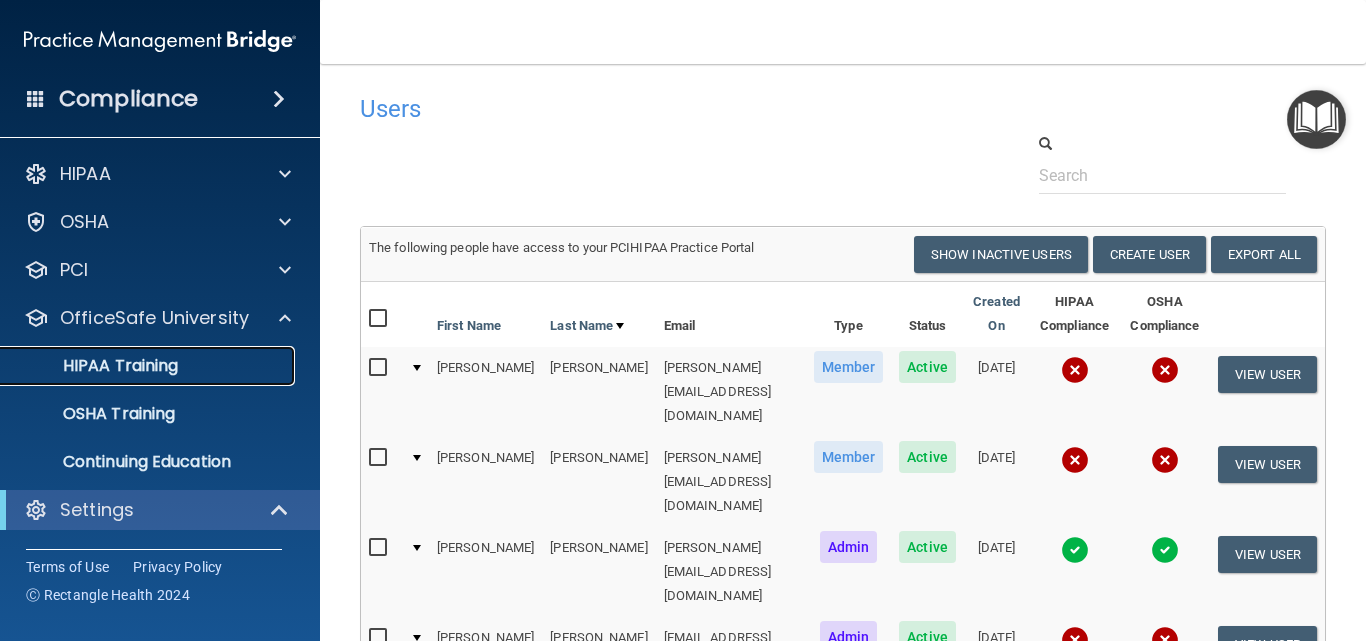 click on "HIPAA Training" at bounding box center (95, 366) 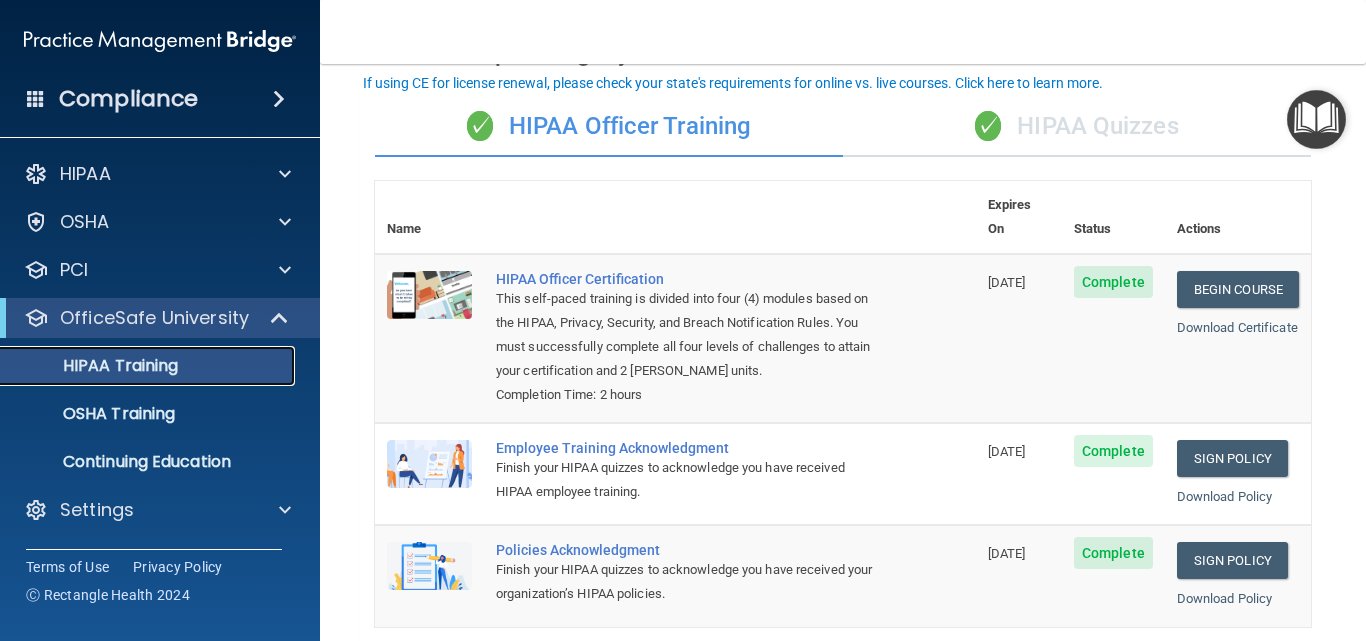 scroll, scrollTop: 121, scrollLeft: 0, axis: vertical 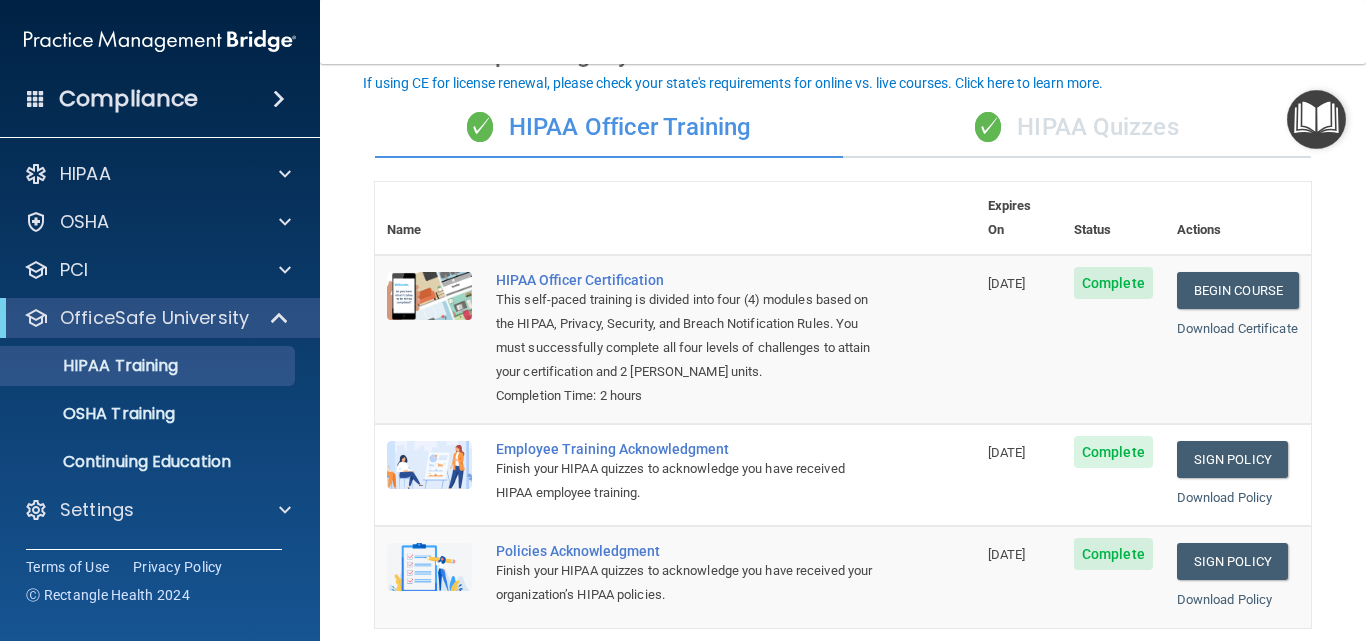 click on "✓   HIPAA Quizzes" at bounding box center [1077, 128] 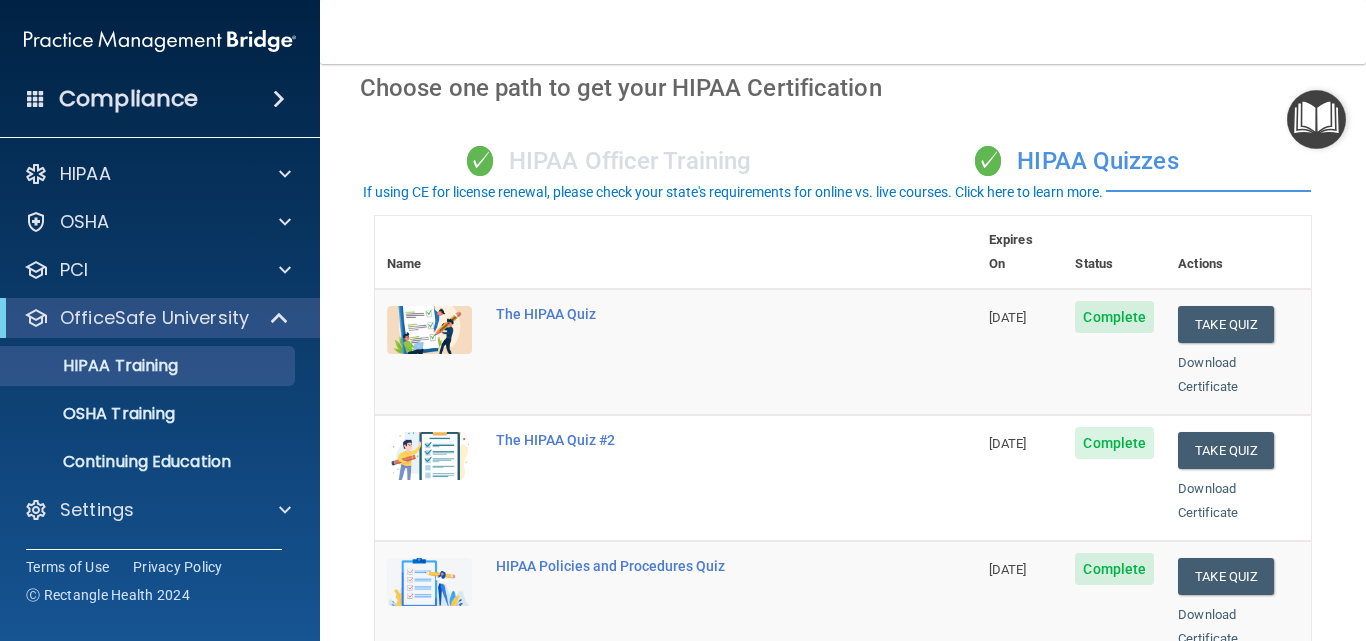 scroll, scrollTop: 0, scrollLeft: 0, axis: both 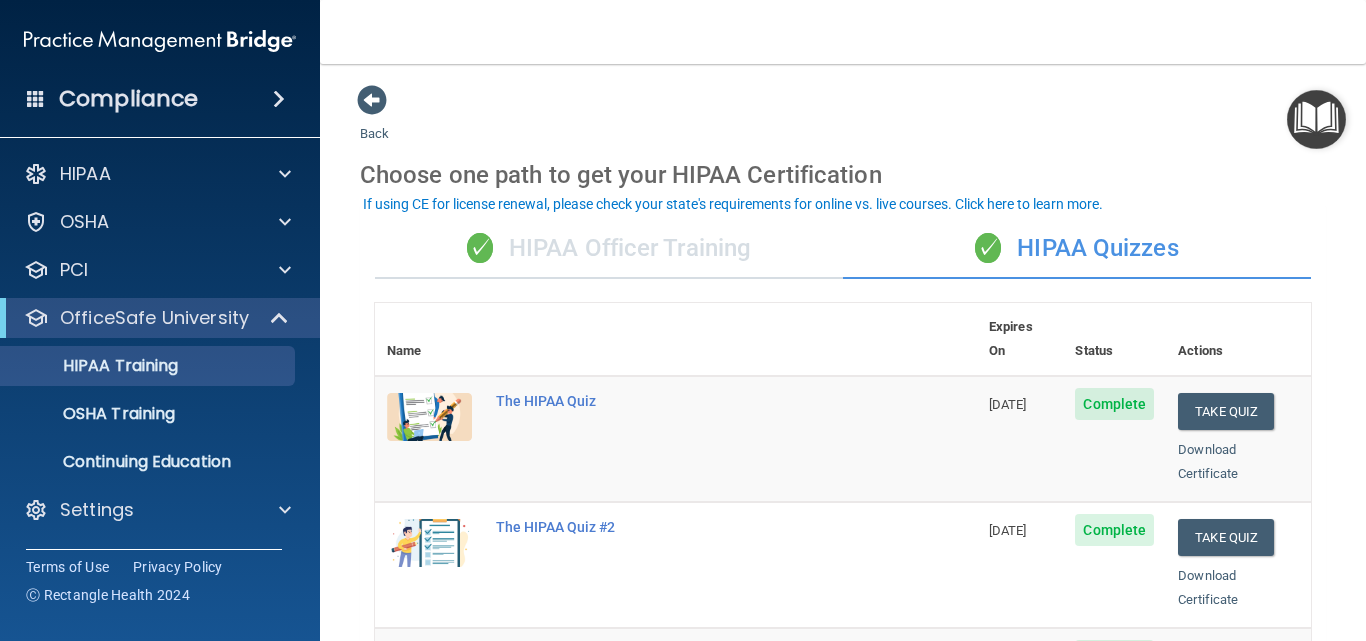 click on "Toggle navigation                                                                                                     Laura Cortez   laura.larseneye@gmail.com                            Manage My Enterprise              Larsen Eye Group     Manage My Location" at bounding box center [843, 32] 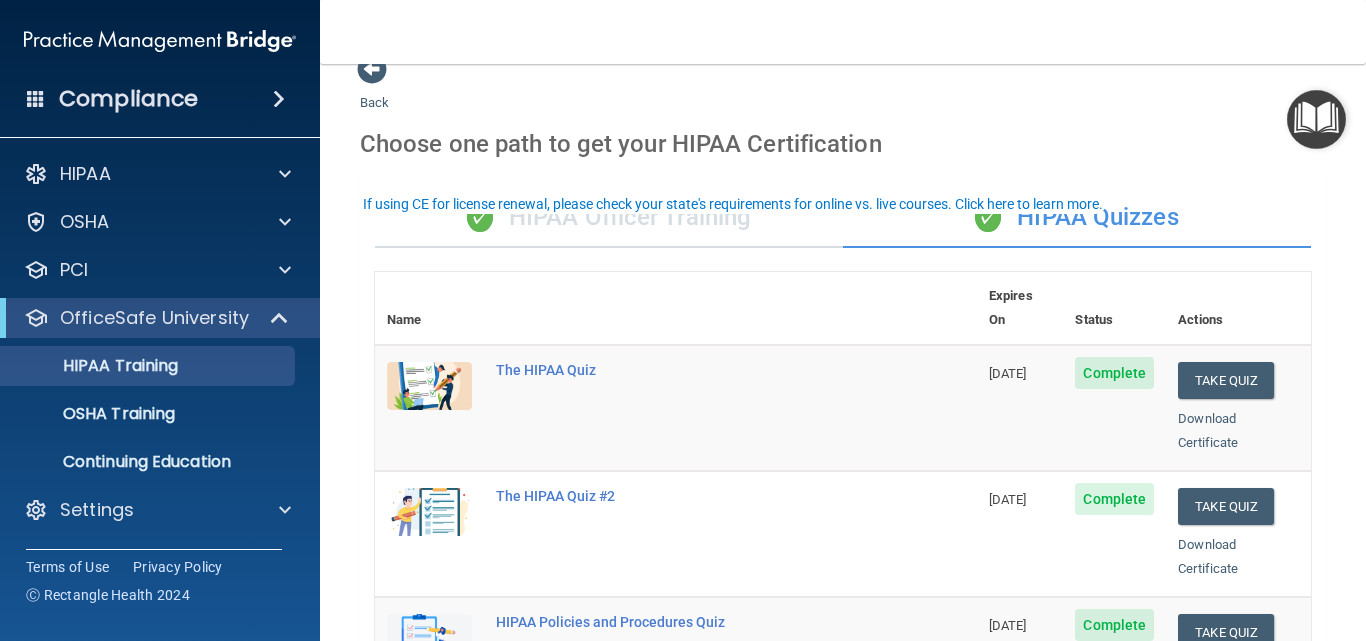 scroll, scrollTop: 0, scrollLeft: 0, axis: both 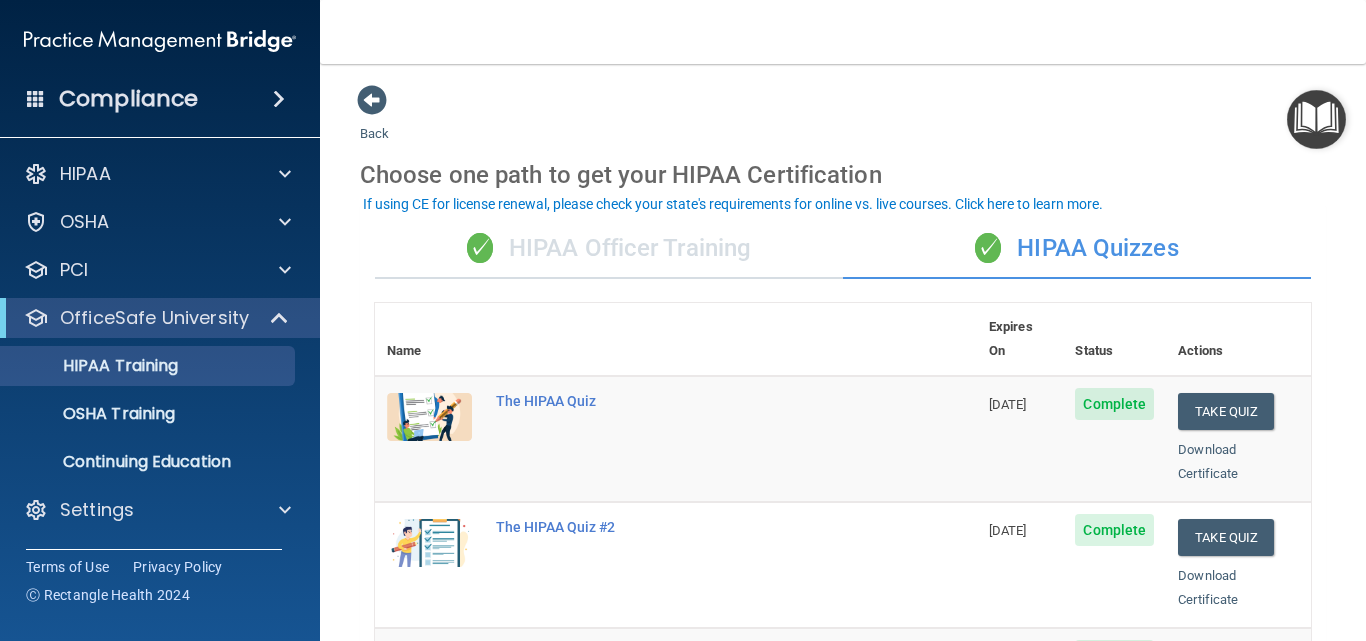 click on "Compliance" at bounding box center [128, 99] 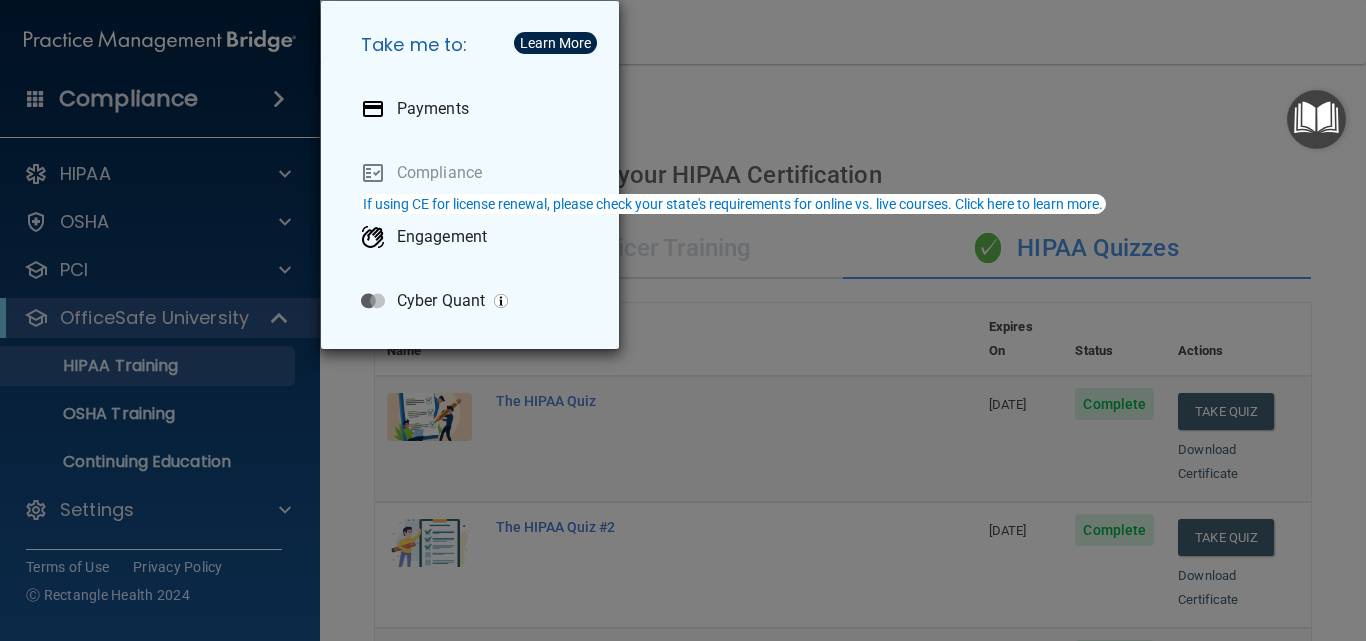 click on "Take me to:             Payments                   Compliance                     Engagement                     Cyber Quant" at bounding box center (683, 320) 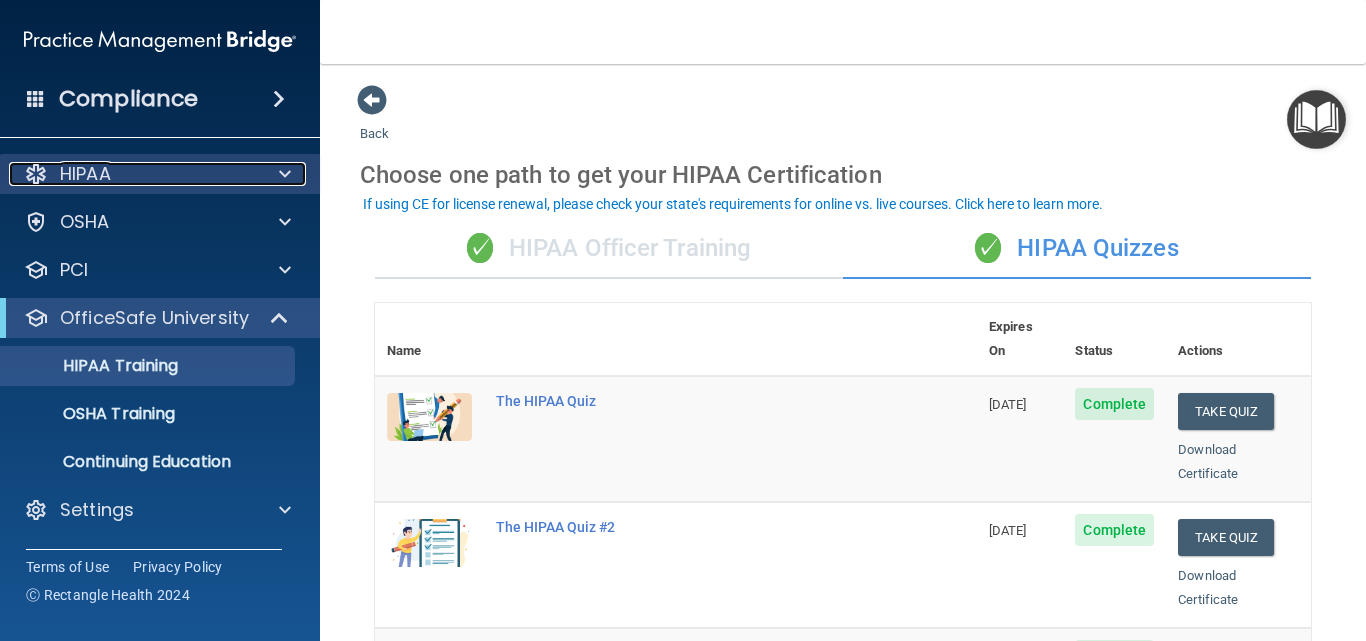 click at bounding box center [282, 174] 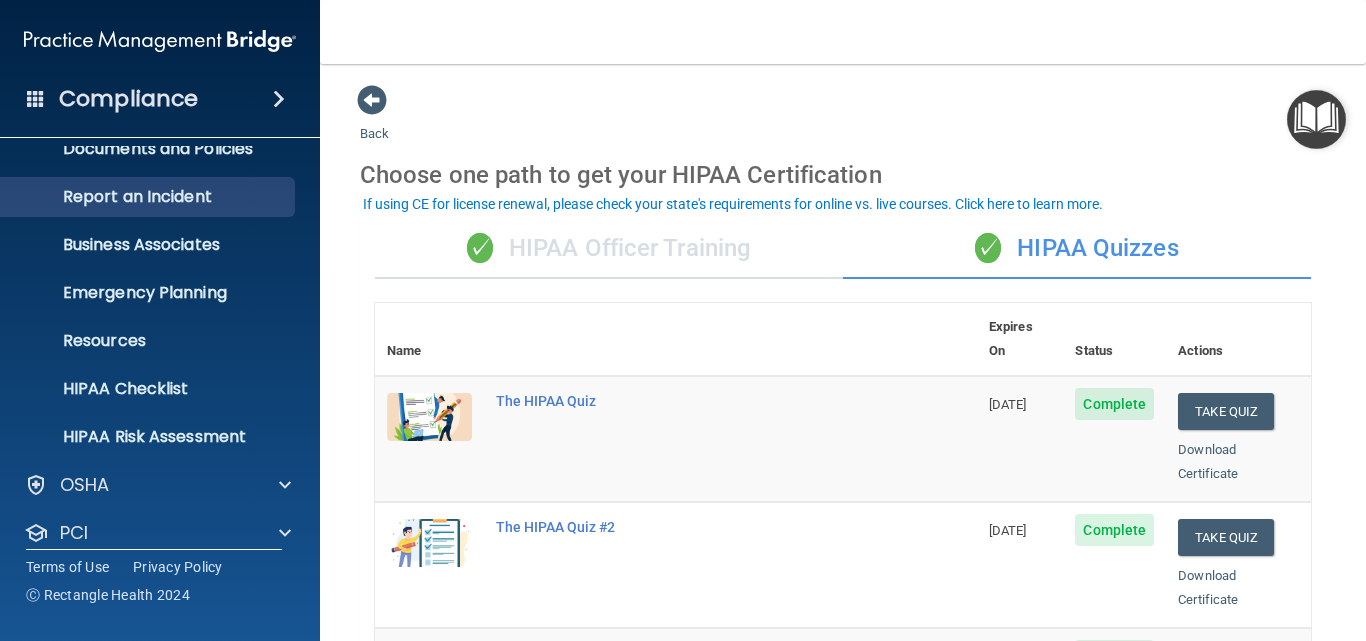 scroll, scrollTop: 82, scrollLeft: 0, axis: vertical 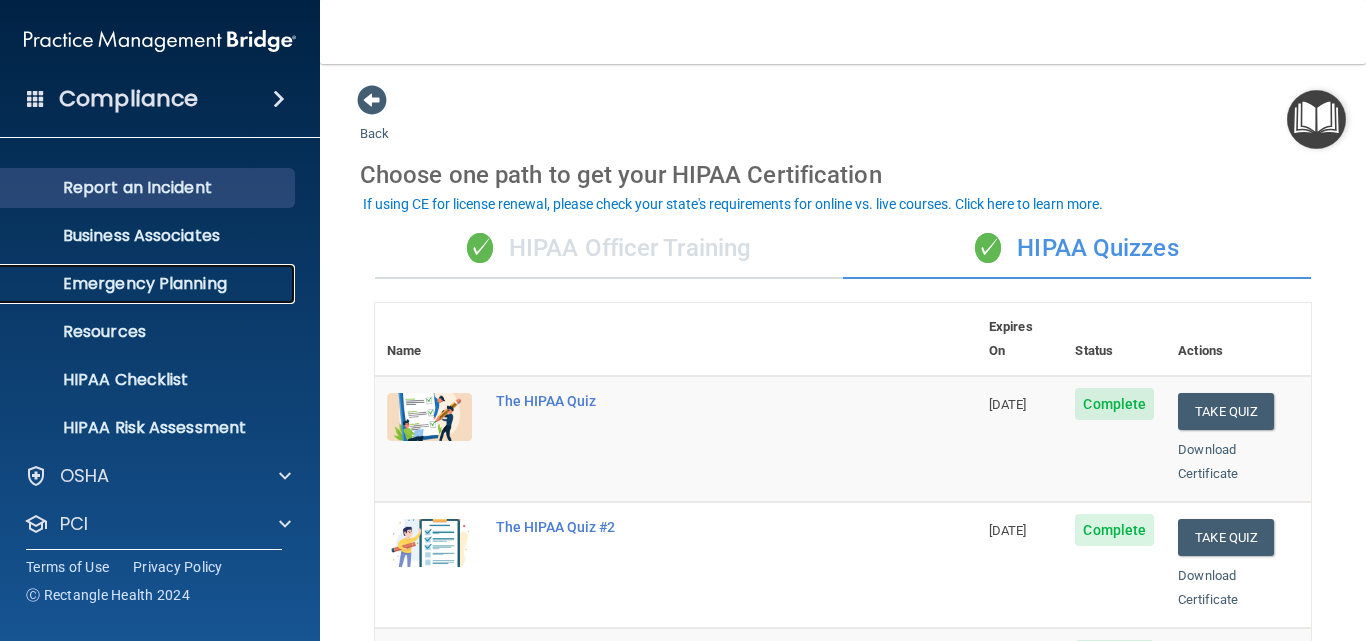 click on "Emergency Planning" at bounding box center [137, 284] 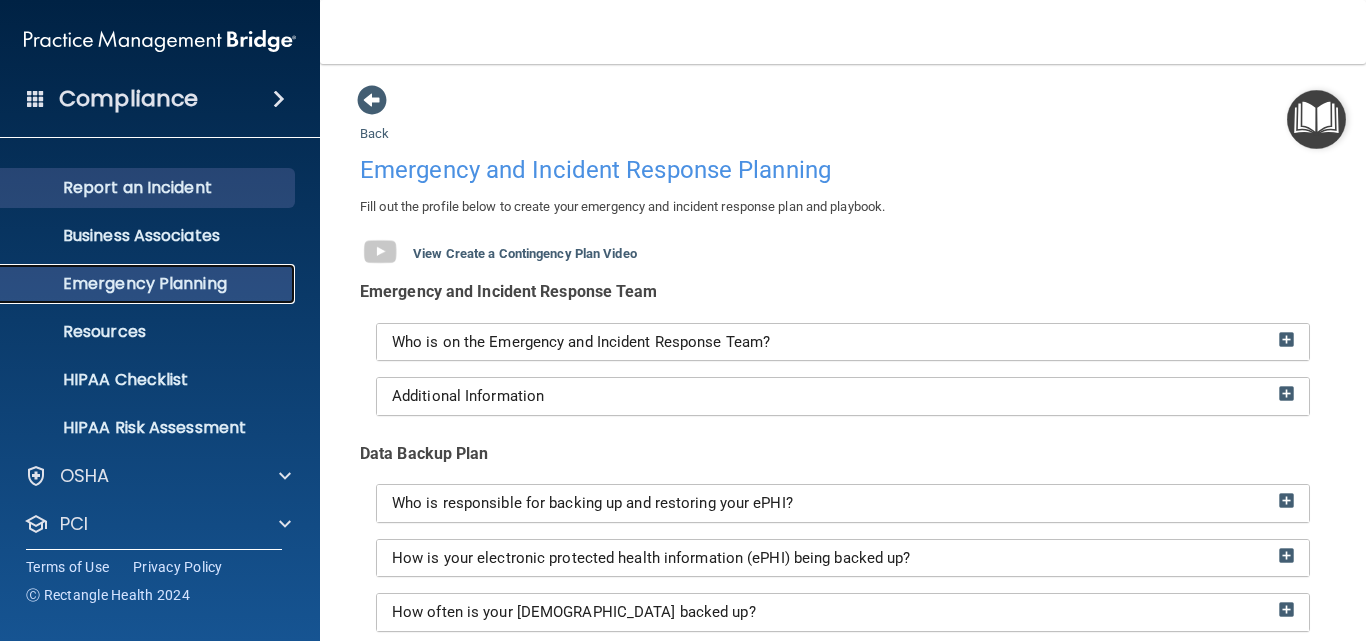 scroll, scrollTop: 189, scrollLeft: 0, axis: vertical 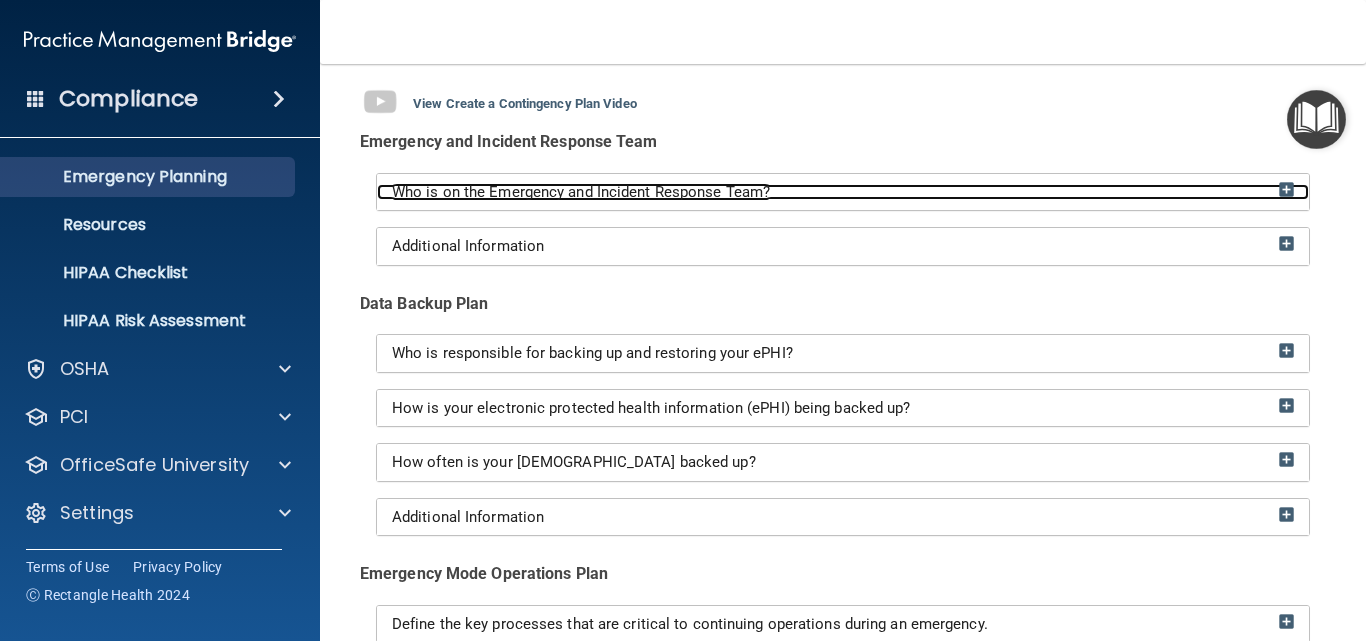 click at bounding box center (1286, 189) 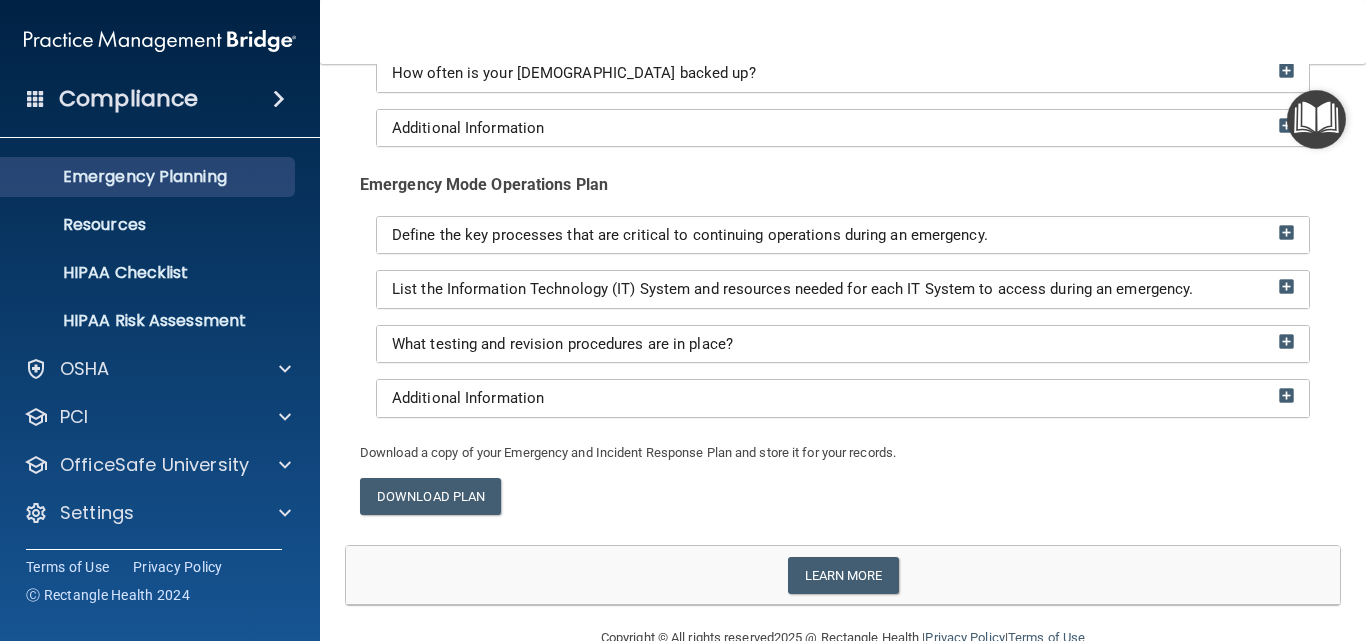scroll, scrollTop: 1111, scrollLeft: 0, axis: vertical 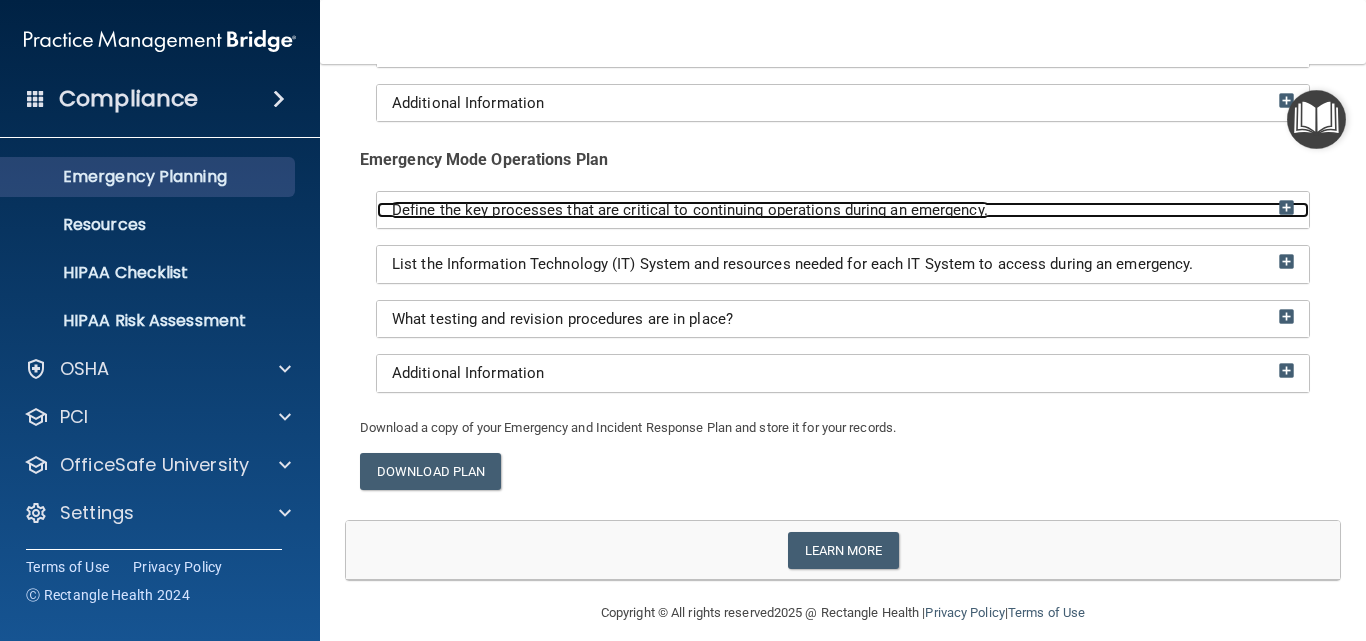 click at bounding box center [1286, 207] 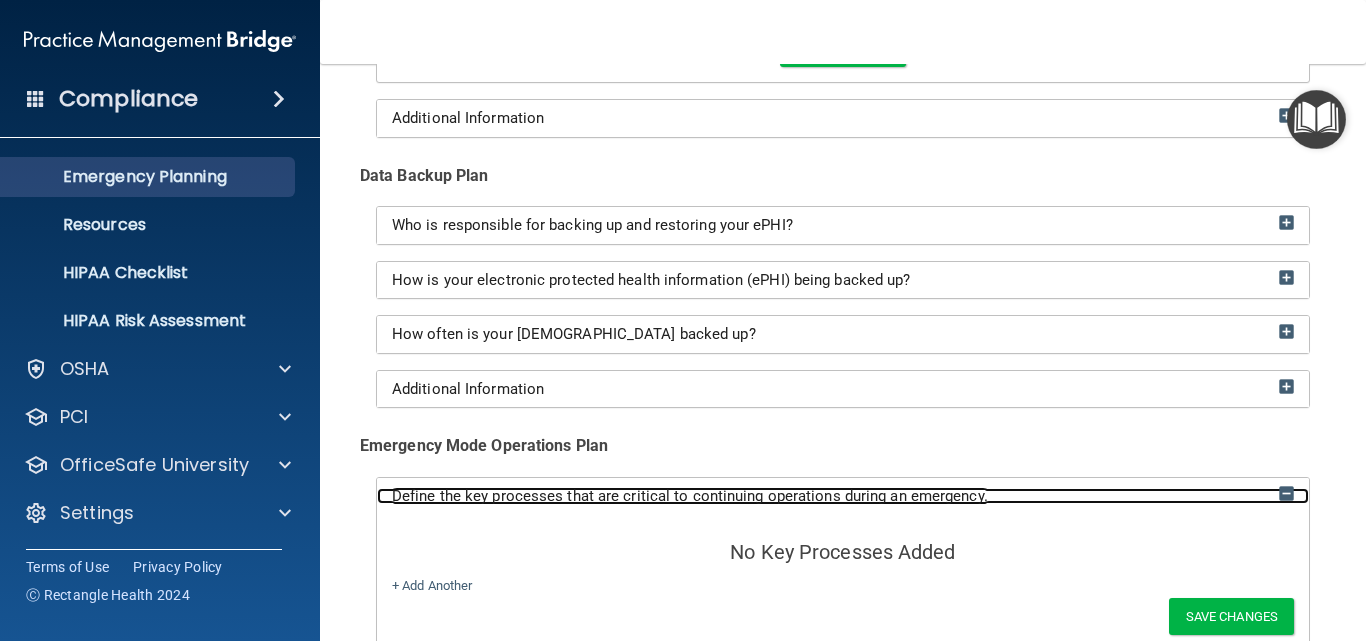 scroll, scrollTop: 830, scrollLeft: 0, axis: vertical 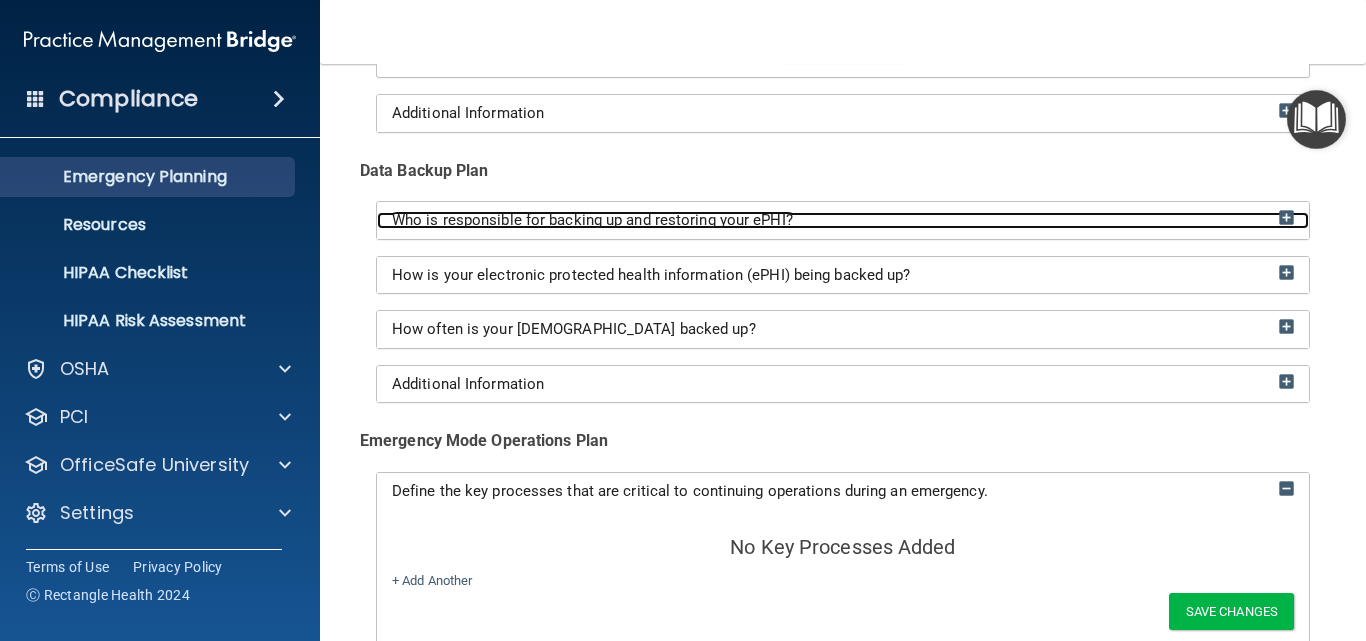 click on "Who is responsible for backing up and restoring your ePHI?" at bounding box center [843, 220] 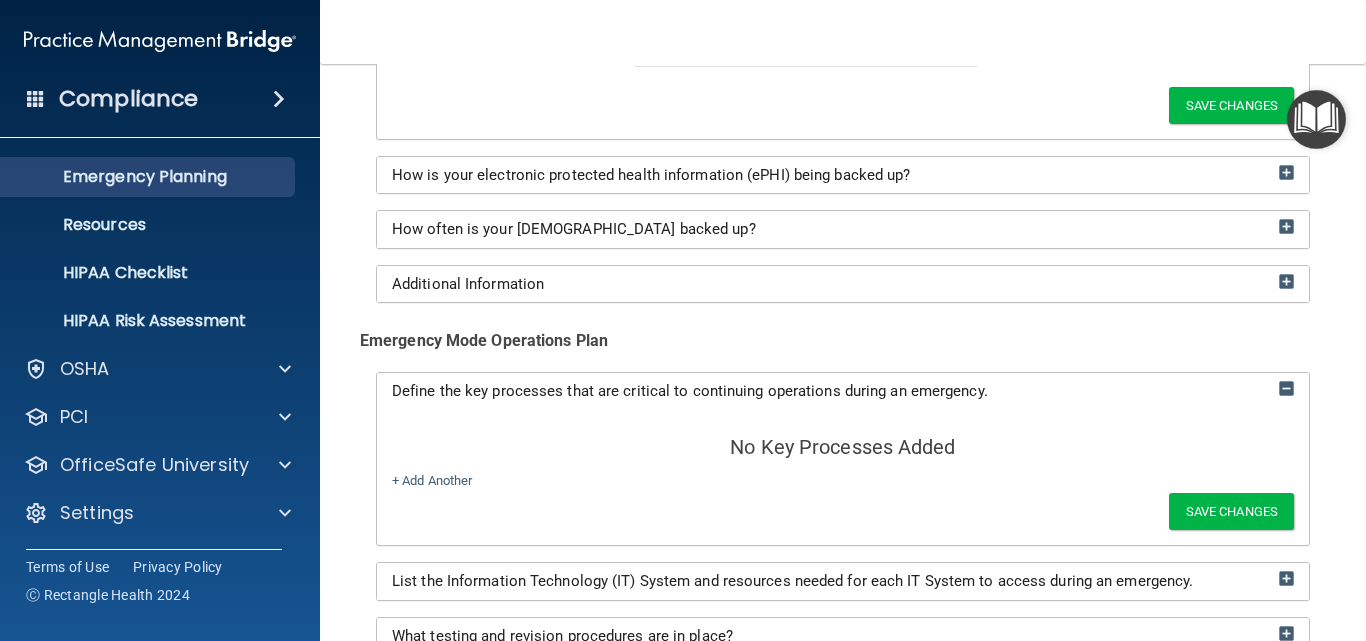scroll, scrollTop: 1068, scrollLeft: 0, axis: vertical 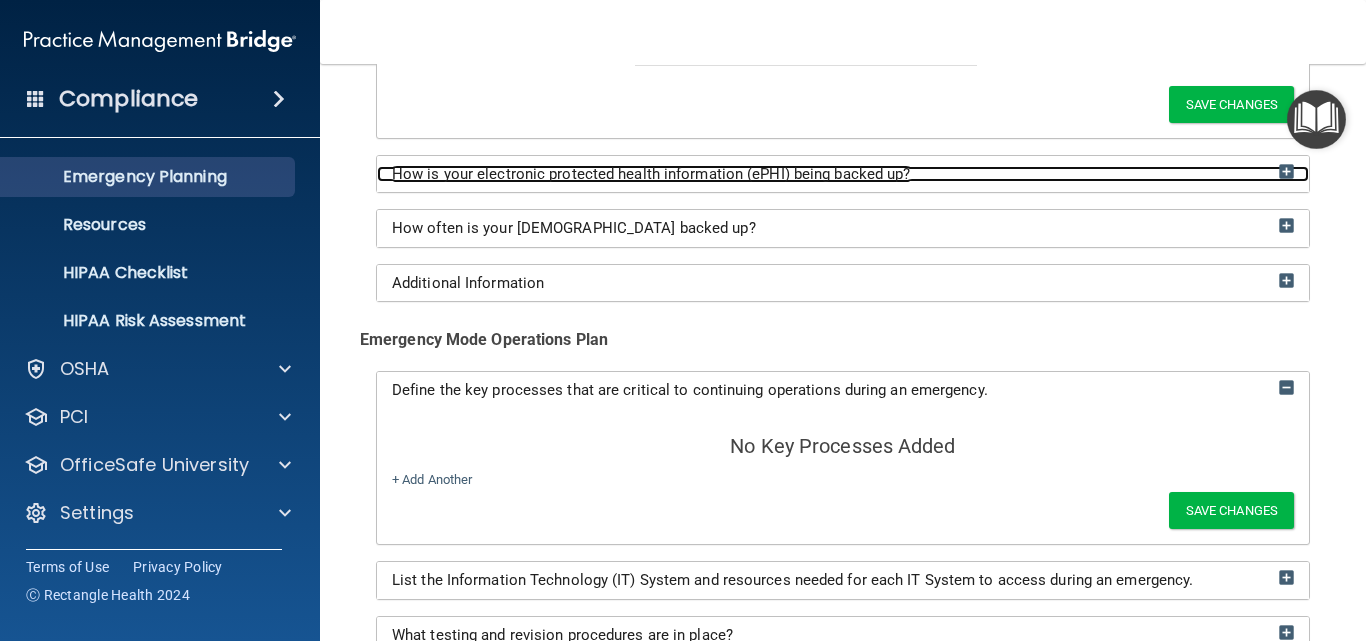 click at bounding box center [1286, 171] 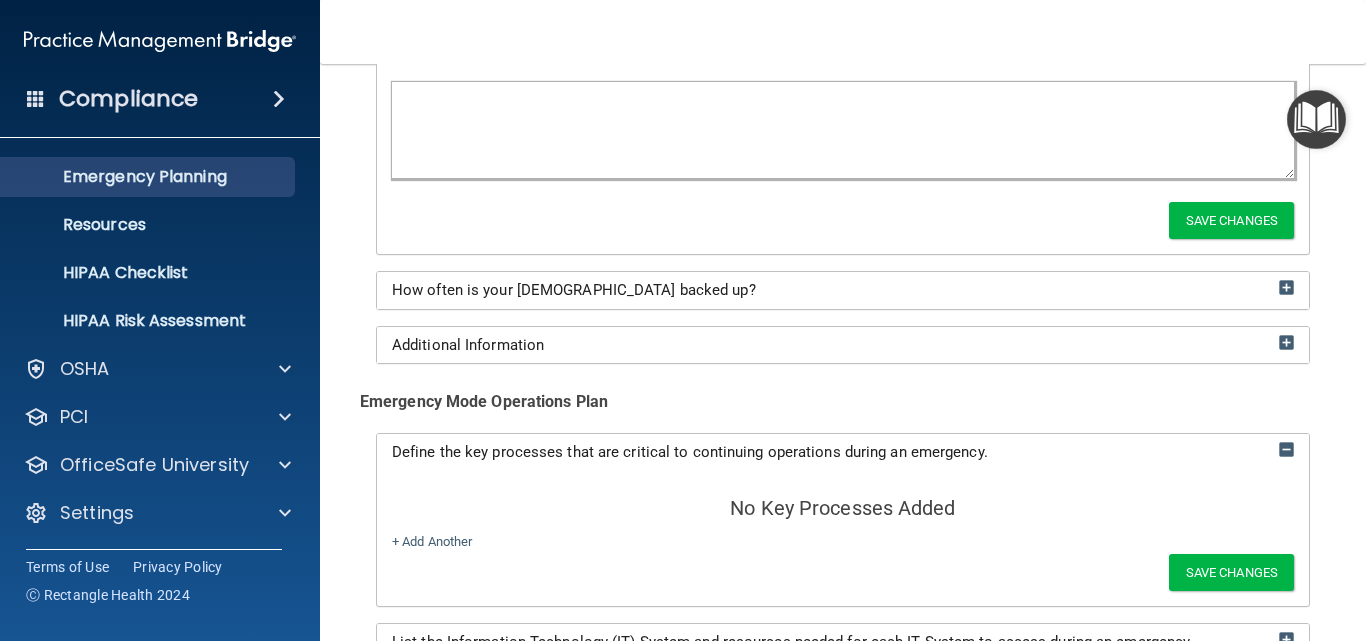 scroll, scrollTop: 1286, scrollLeft: 0, axis: vertical 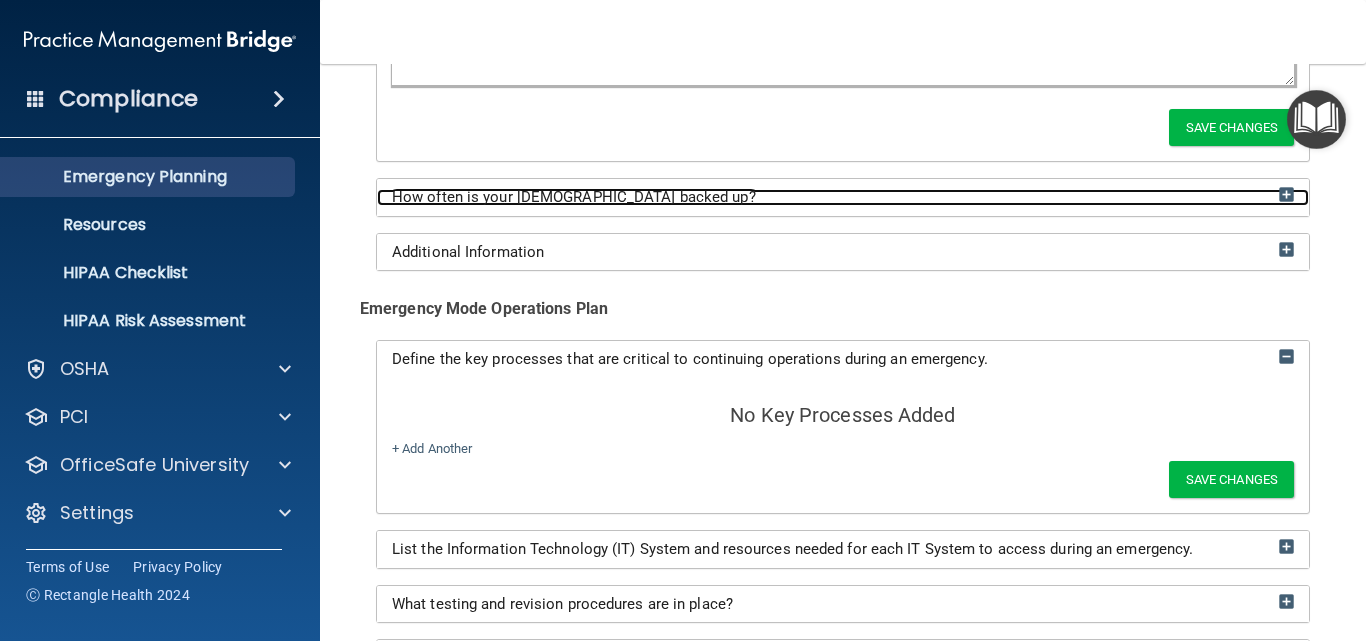 click at bounding box center (1286, 194) 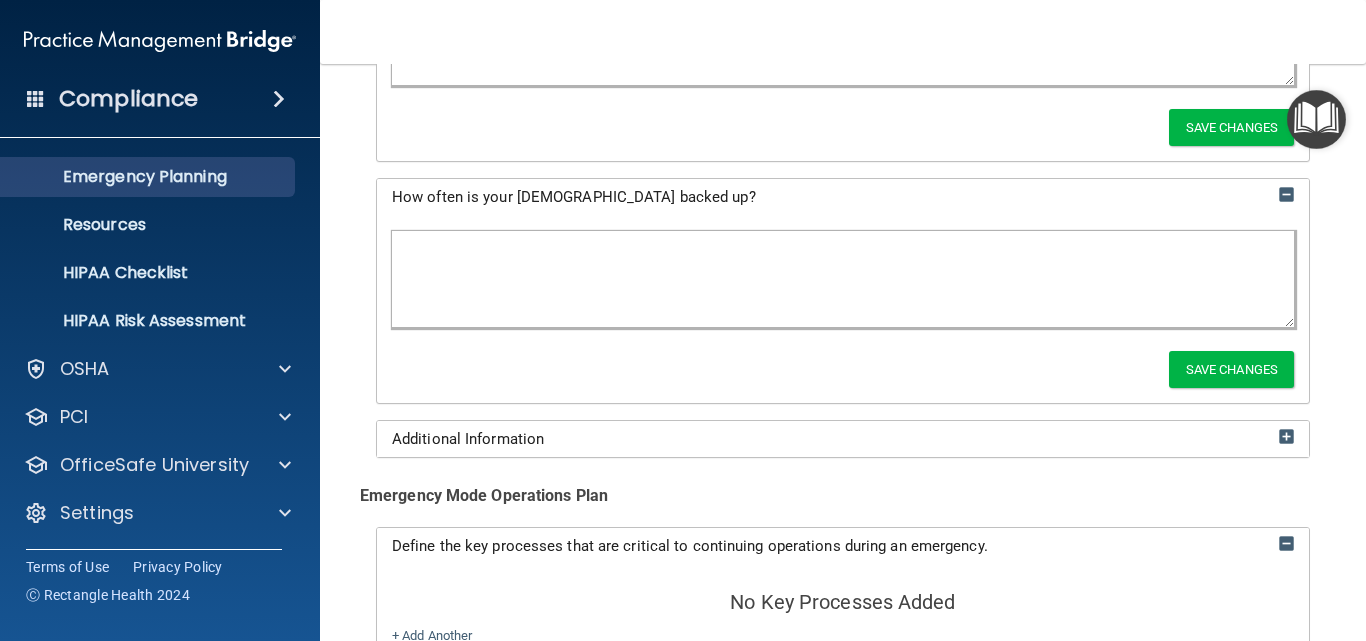 click at bounding box center [843, 279] 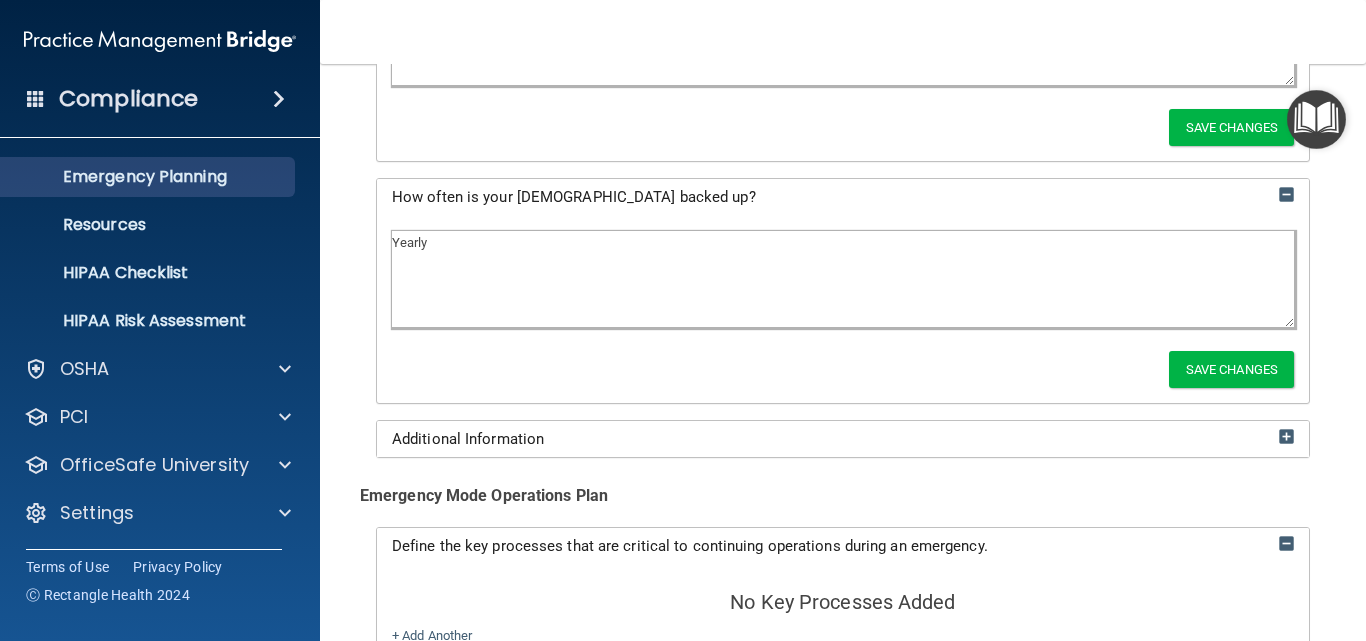 type on "Yearly" 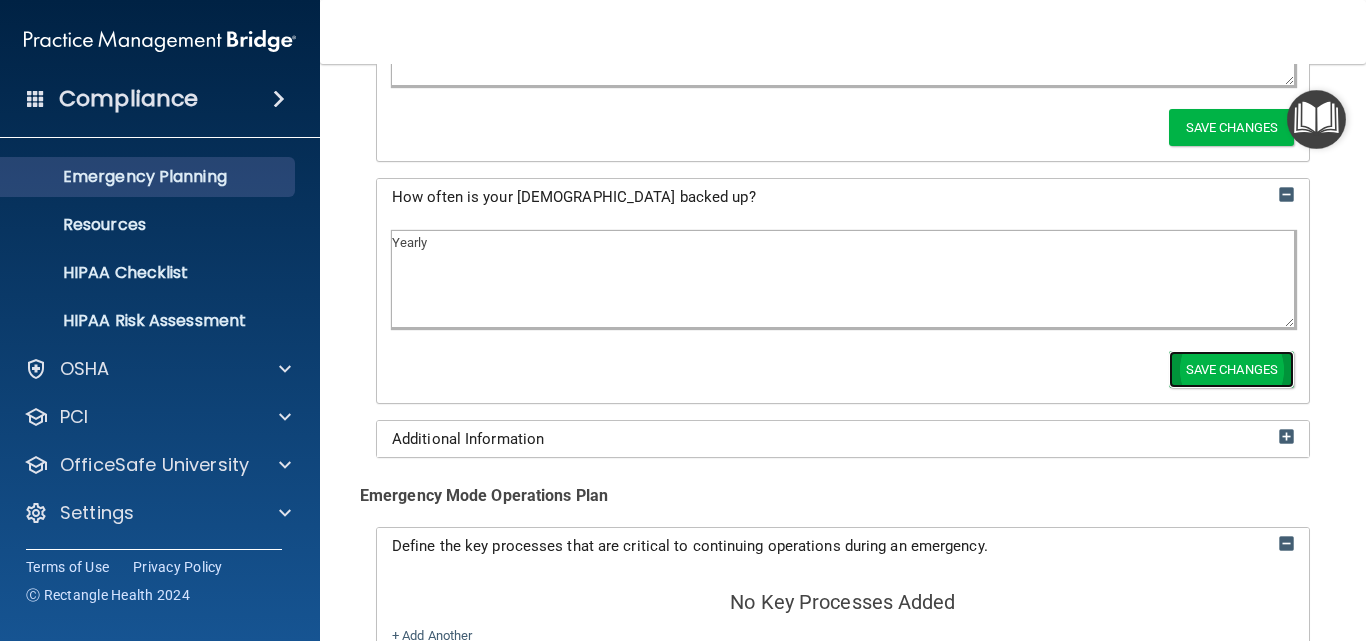 click on "Save Changes" at bounding box center [1231, 369] 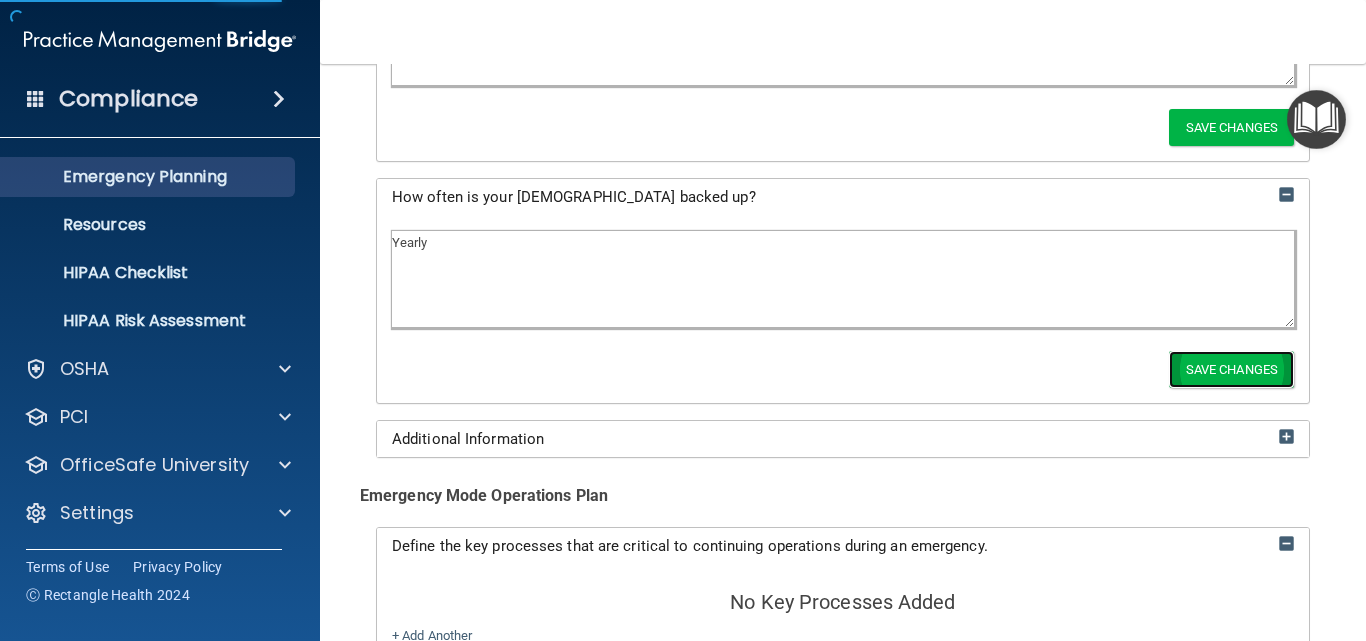 click on "Save Changes" at bounding box center (1231, 369) 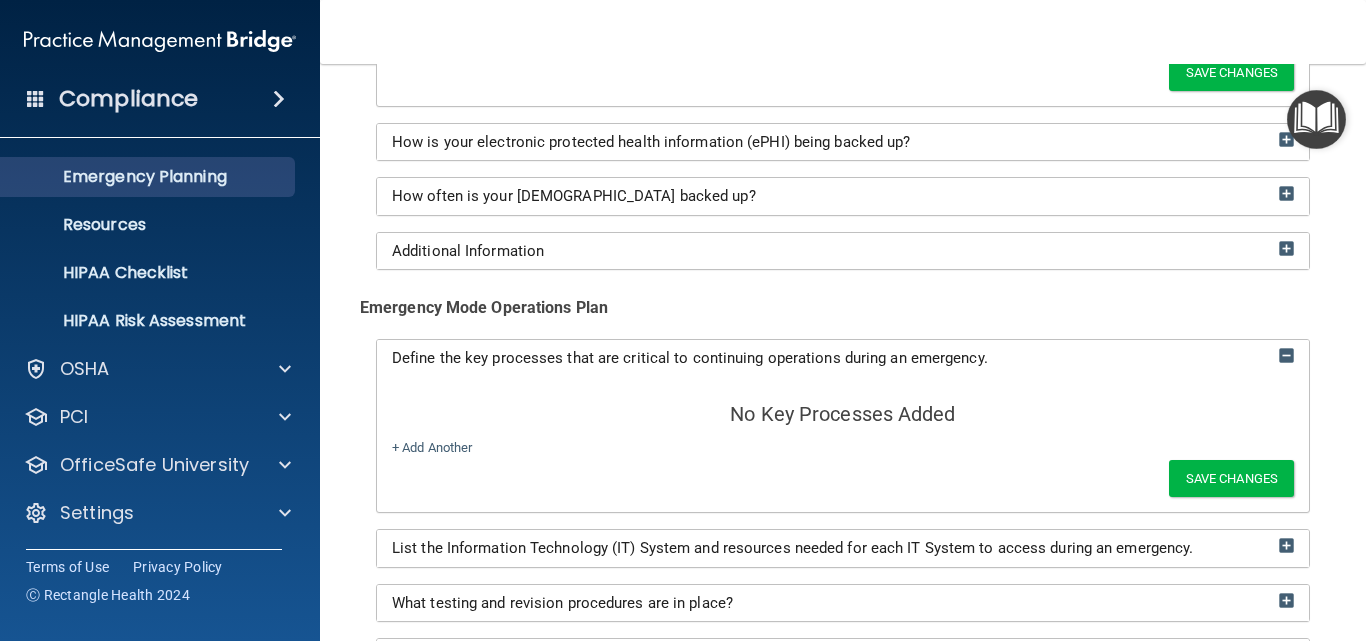 scroll, scrollTop: 1100, scrollLeft: 0, axis: vertical 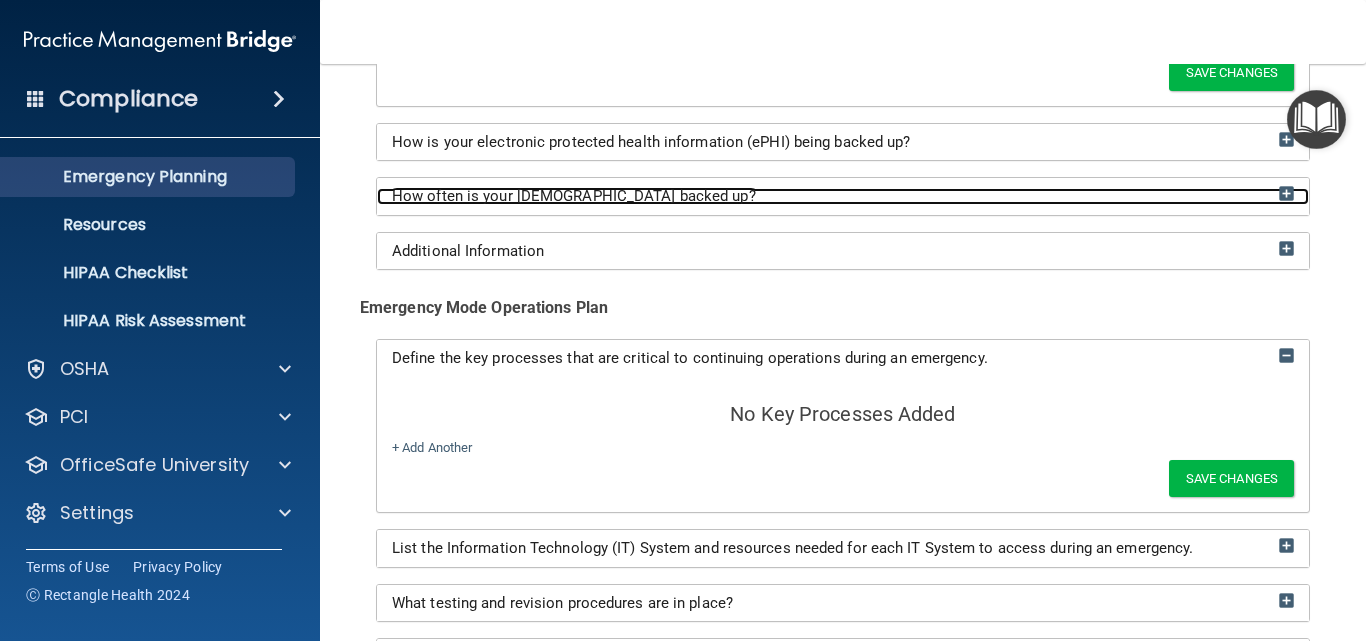click at bounding box center (1286, 193) 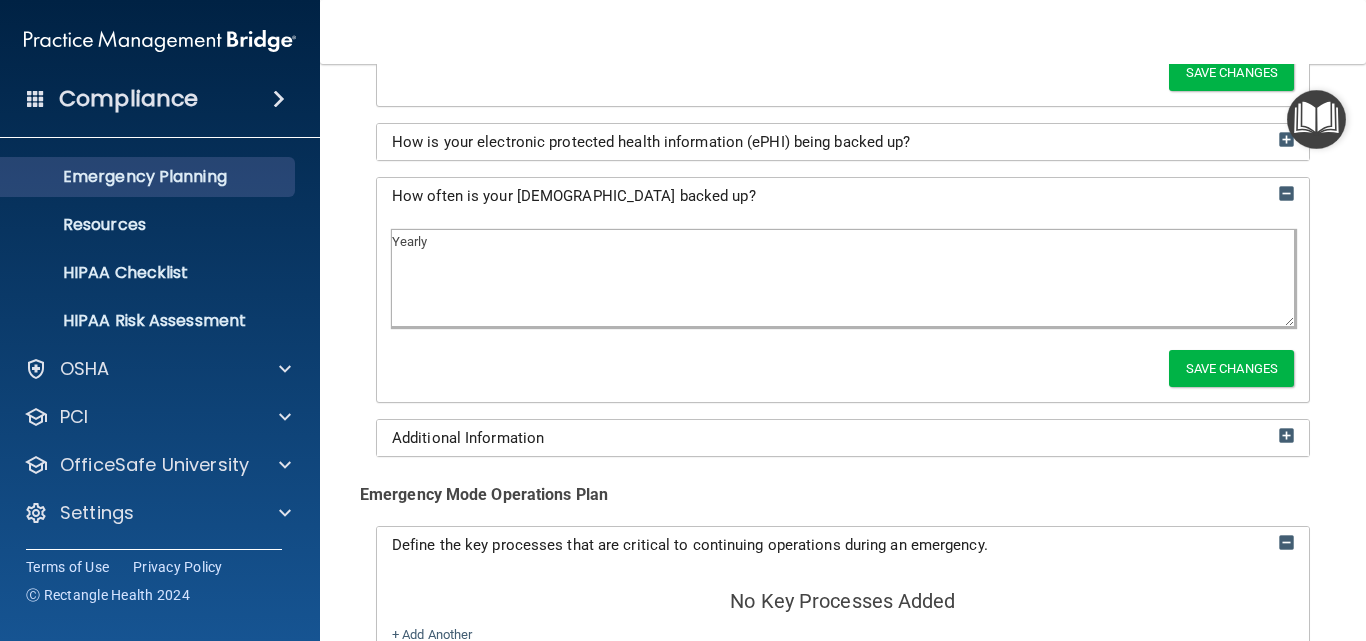 click on "Yearly" at bounding box center [843, 278] 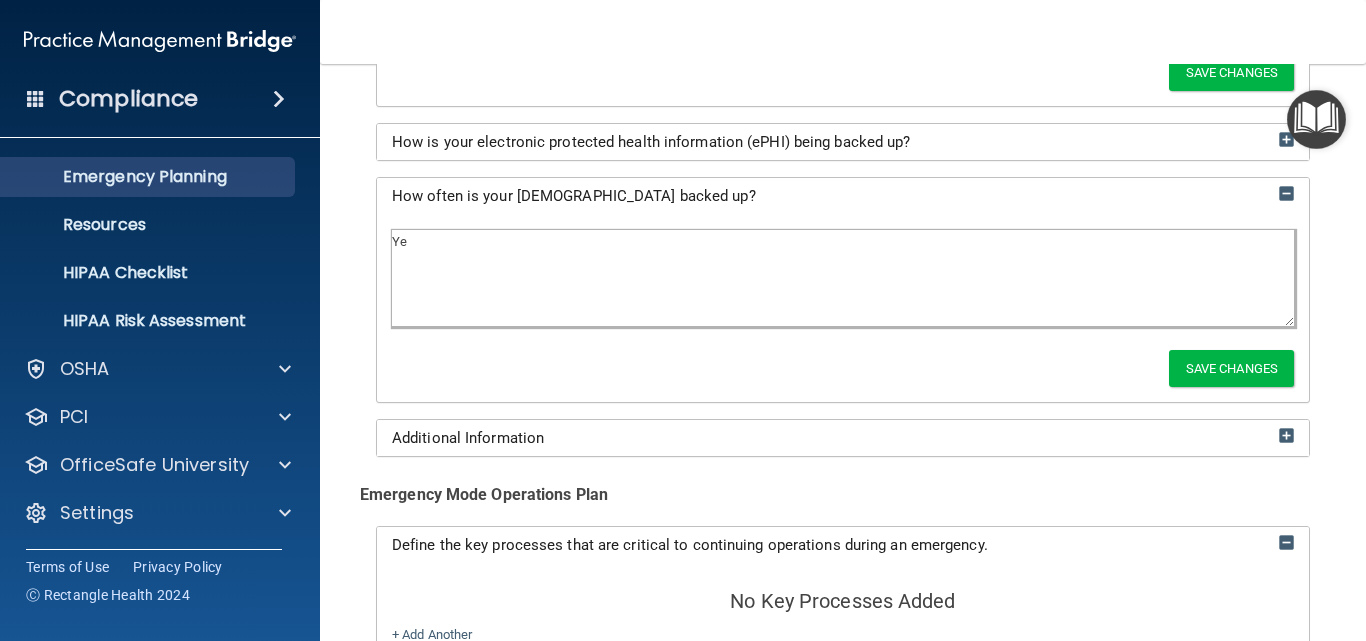 type on "Y" 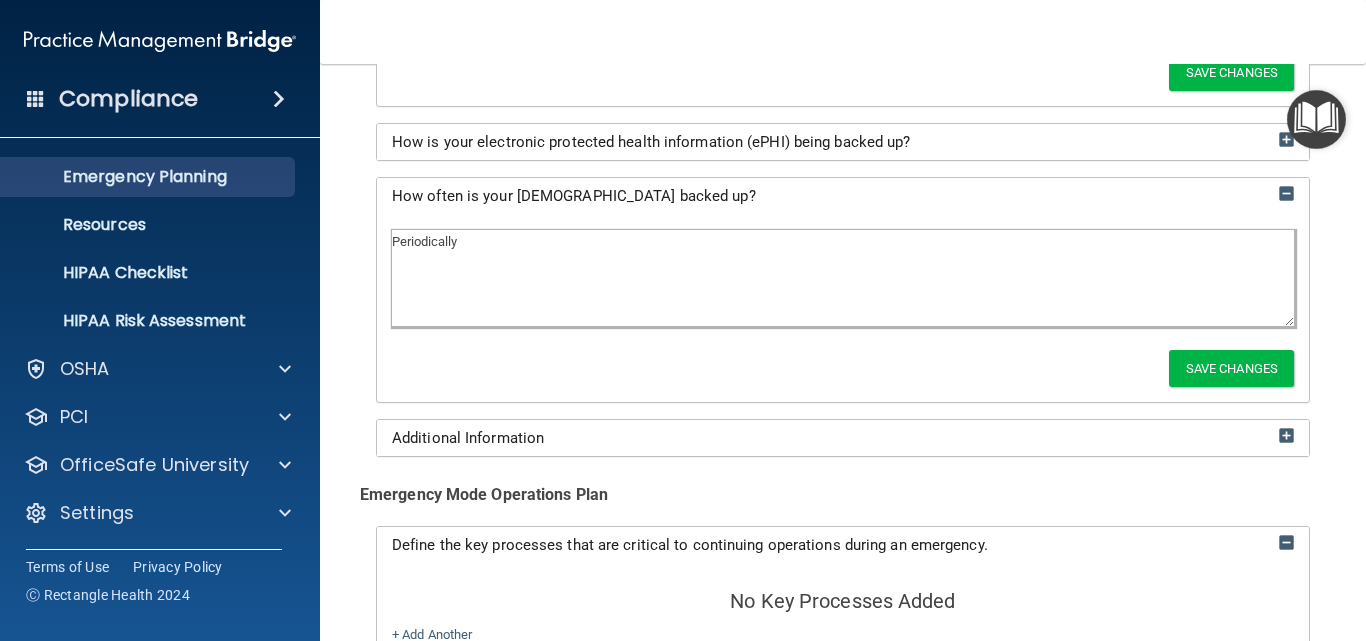 click on "Periodically" at bounding box center (843, 278) 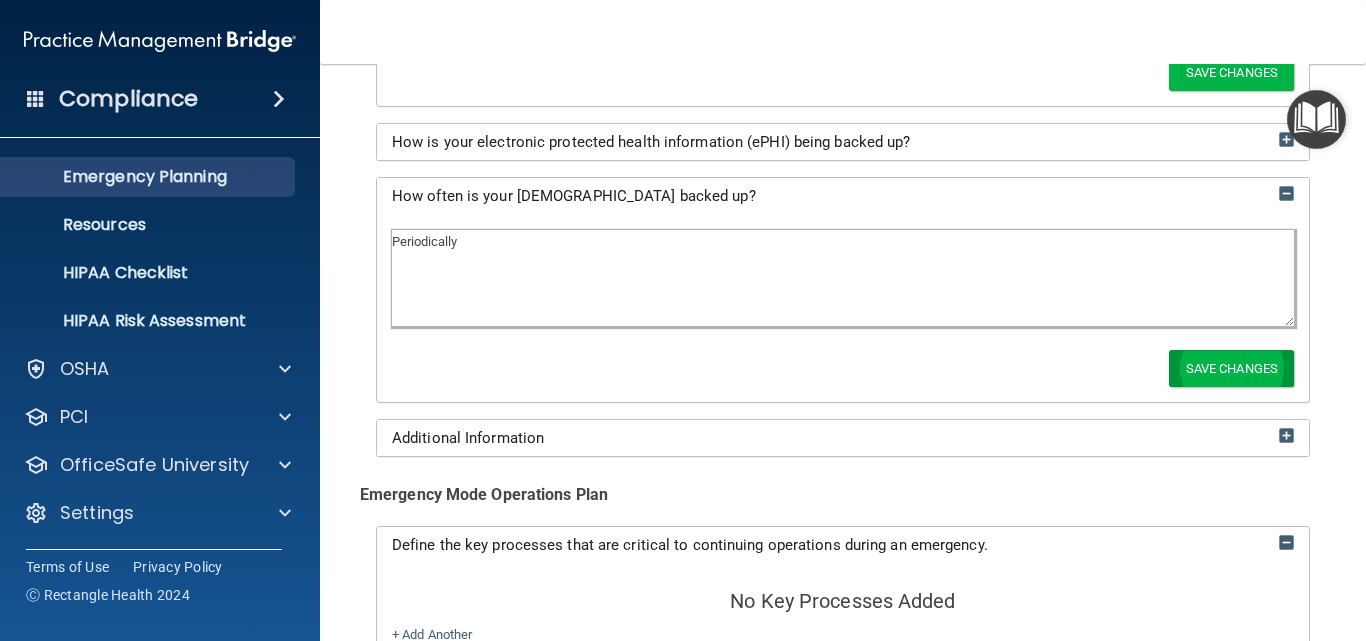 type on "Periodically" 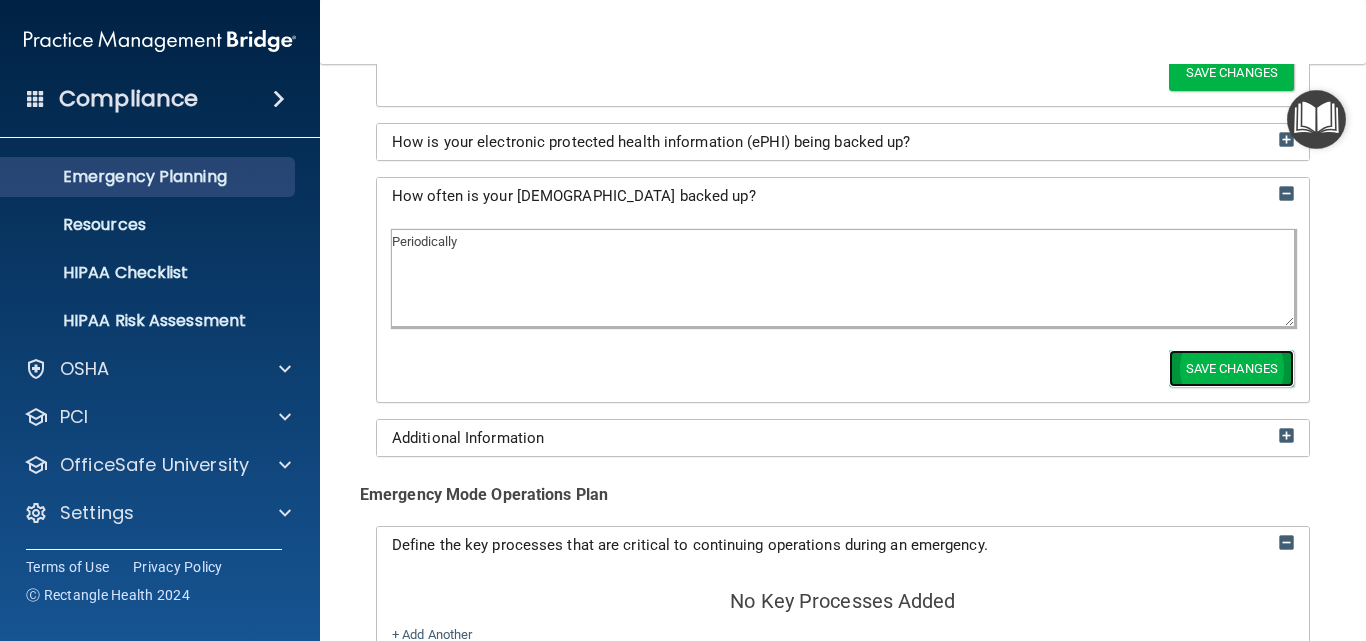 click on "Save Changes" at bounding box center [1231, 368] 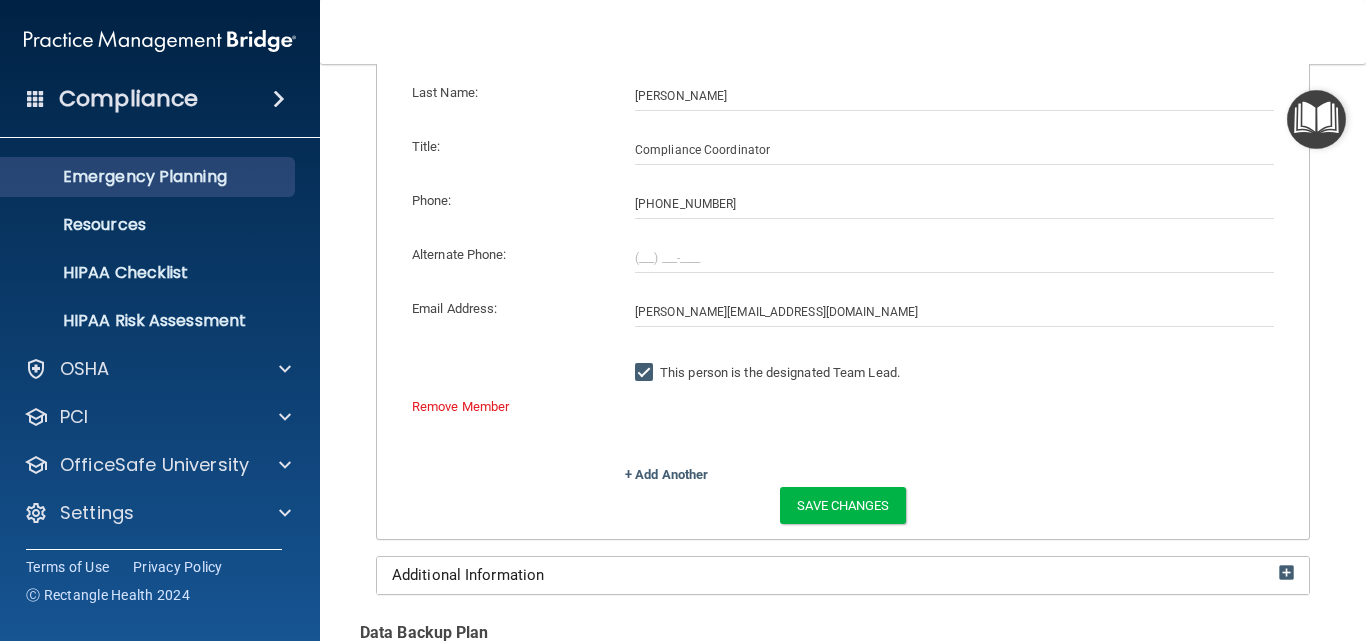 scroll, scrollTop: 0, scrollLeft: 0, axis: both 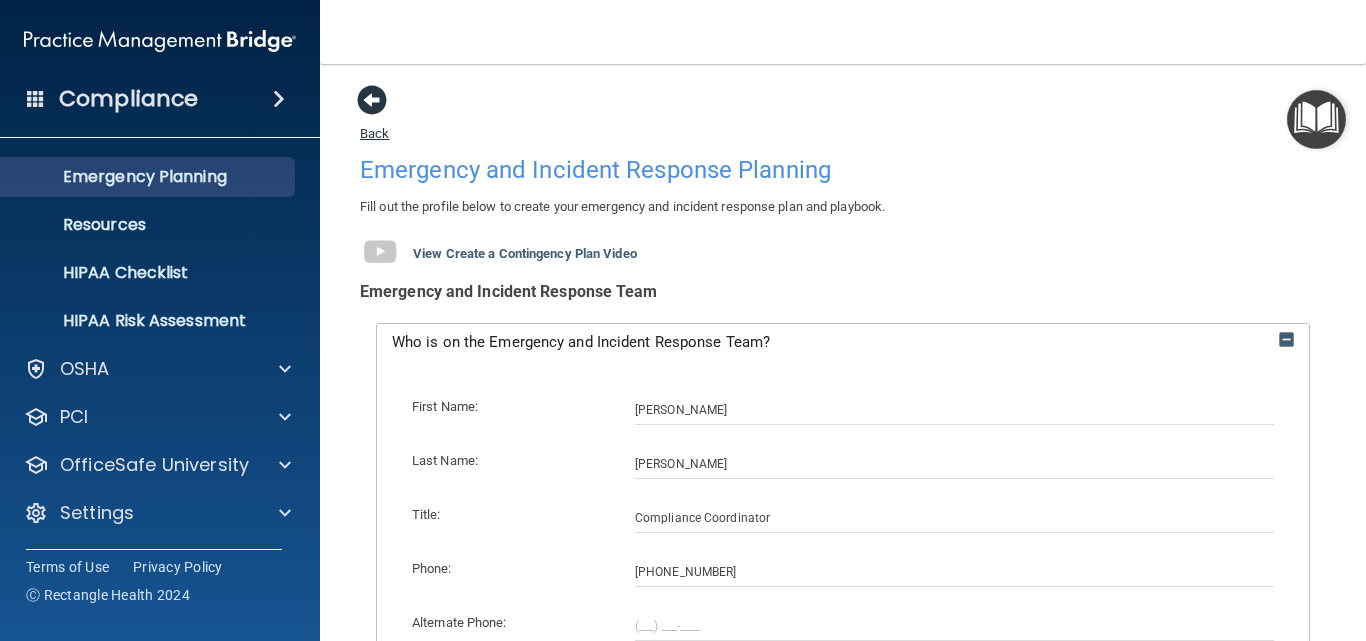 click at bounding box center (372, 100) 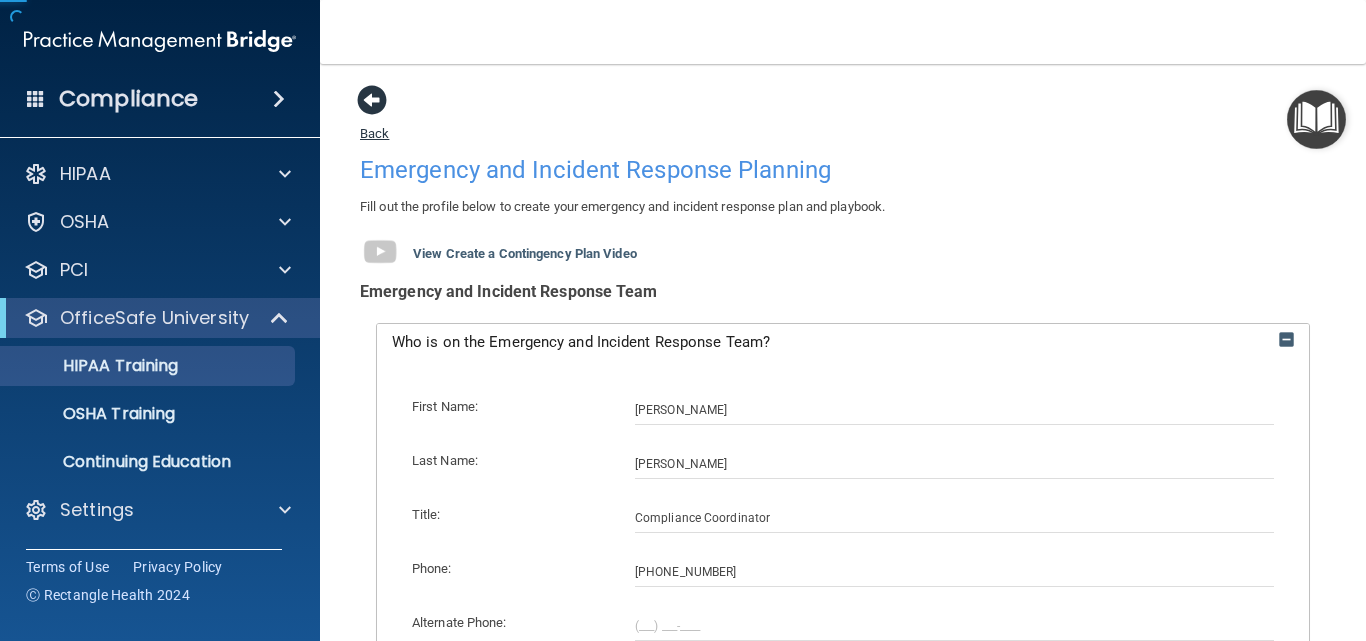 scroll, scrollTop: 0, scrollLeft: 0, axis: both 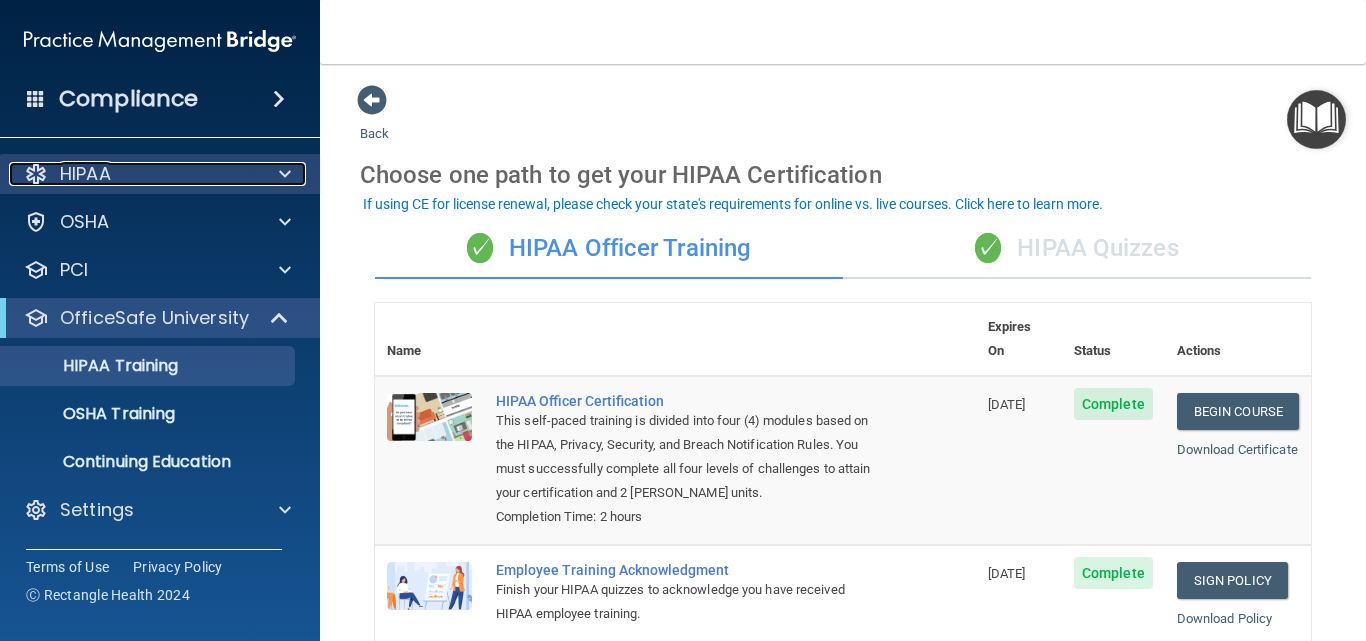 click at bounding box center (285, 174) 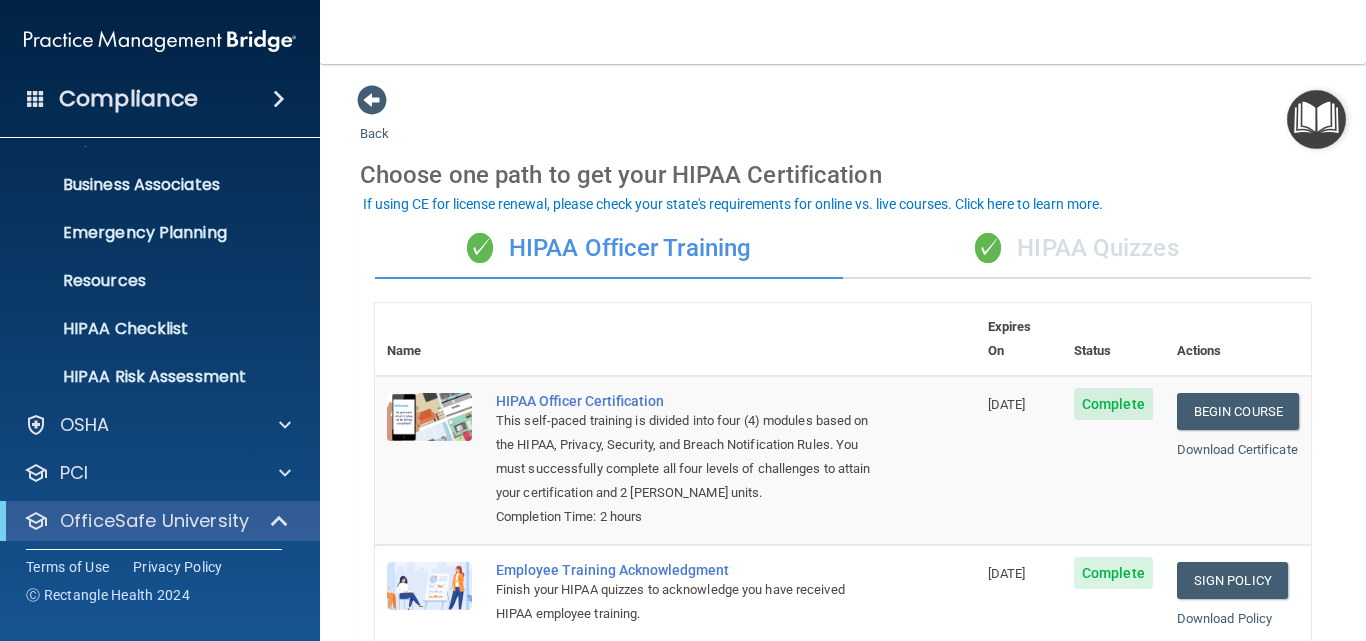 scroll, scrollTop: 180, scrollLeft: 0, axis: vertical 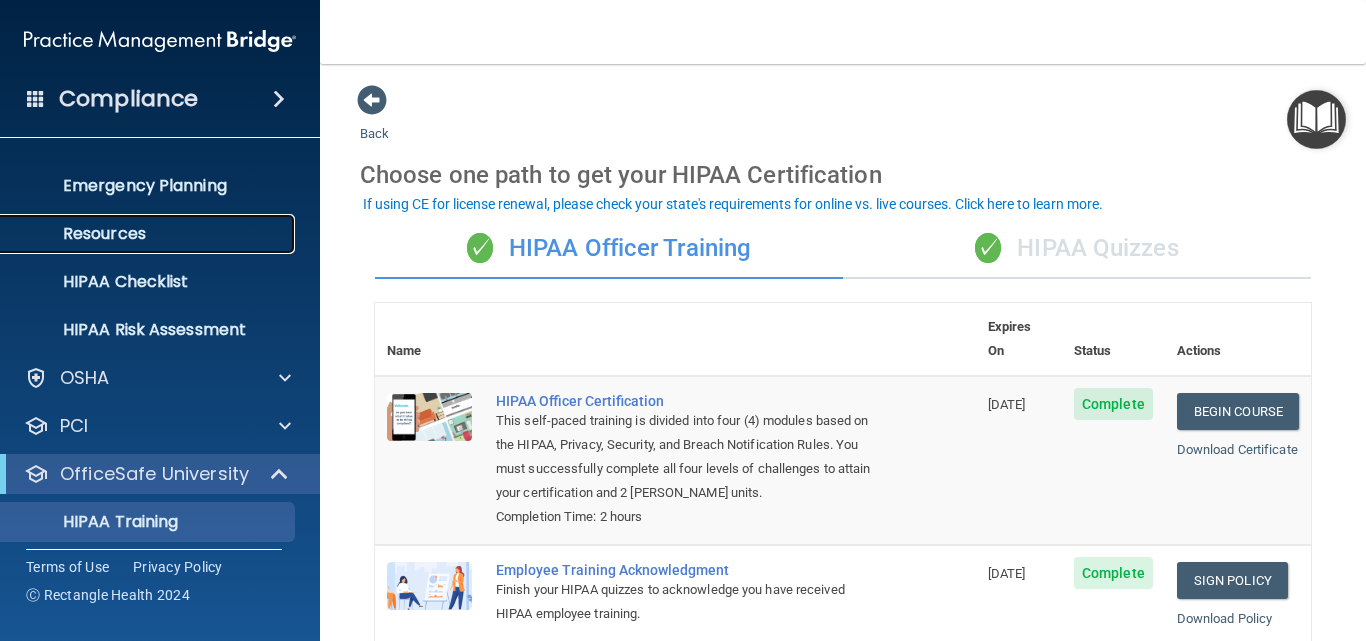 click on "Resources" at bounding box center [149, 234] 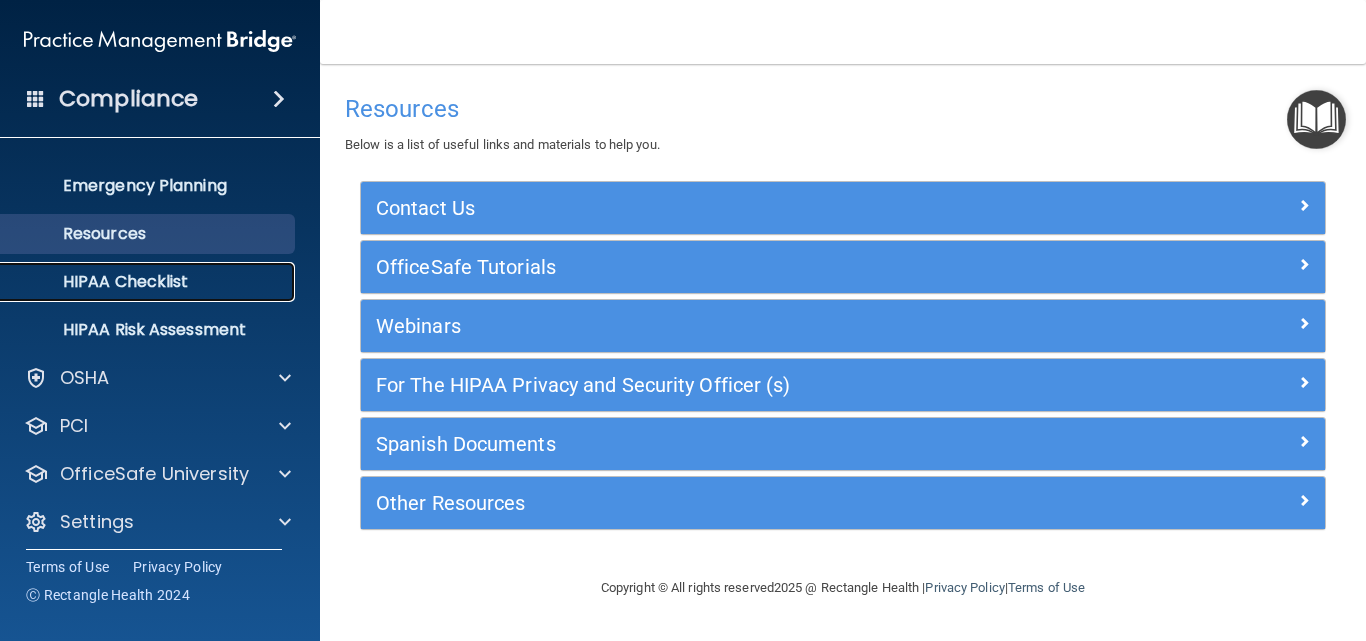 click on "HIPAA Checklist" at bounding box center (149, 282) 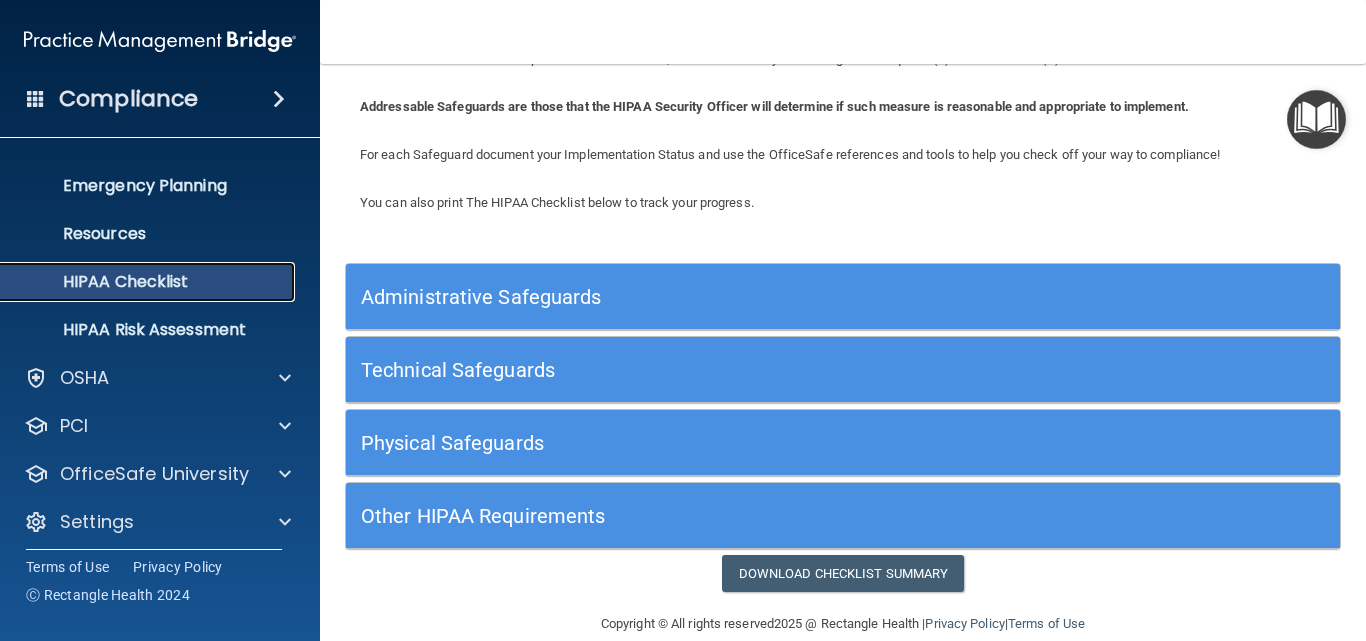 scroll, scrollTop: 87, scrollLeft: 0, axis: vertical 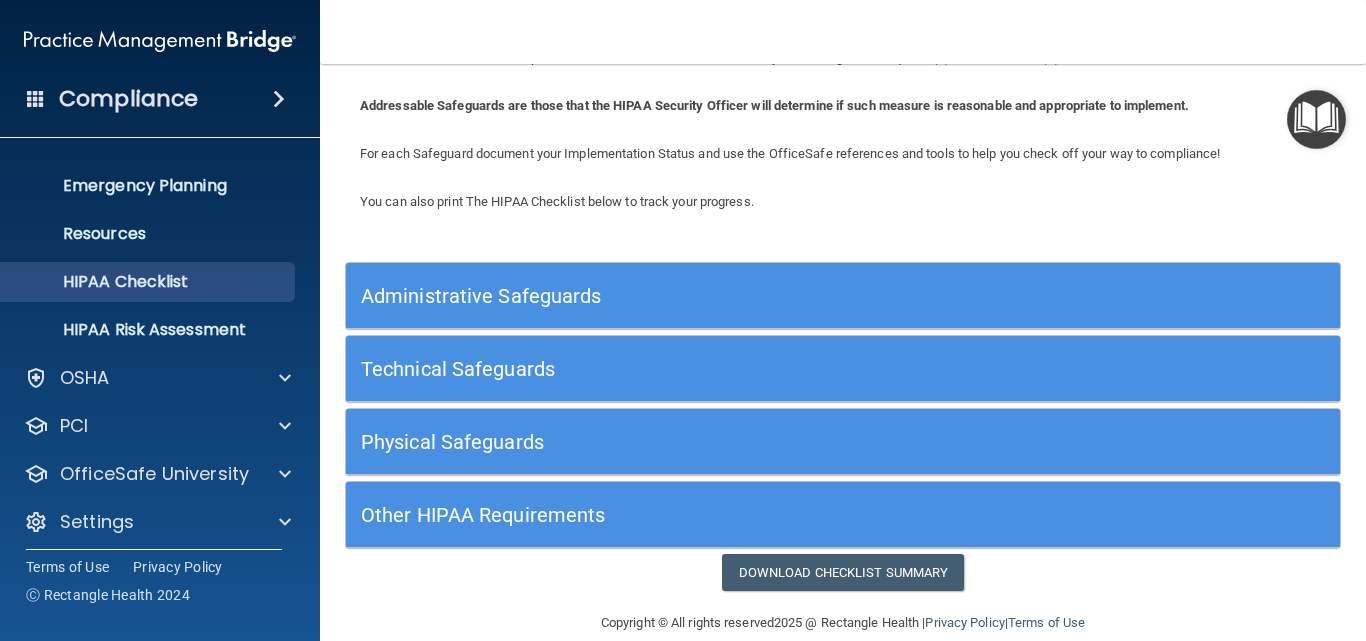 click on "Administrative Safeguards" at bounding box center [719, 296] 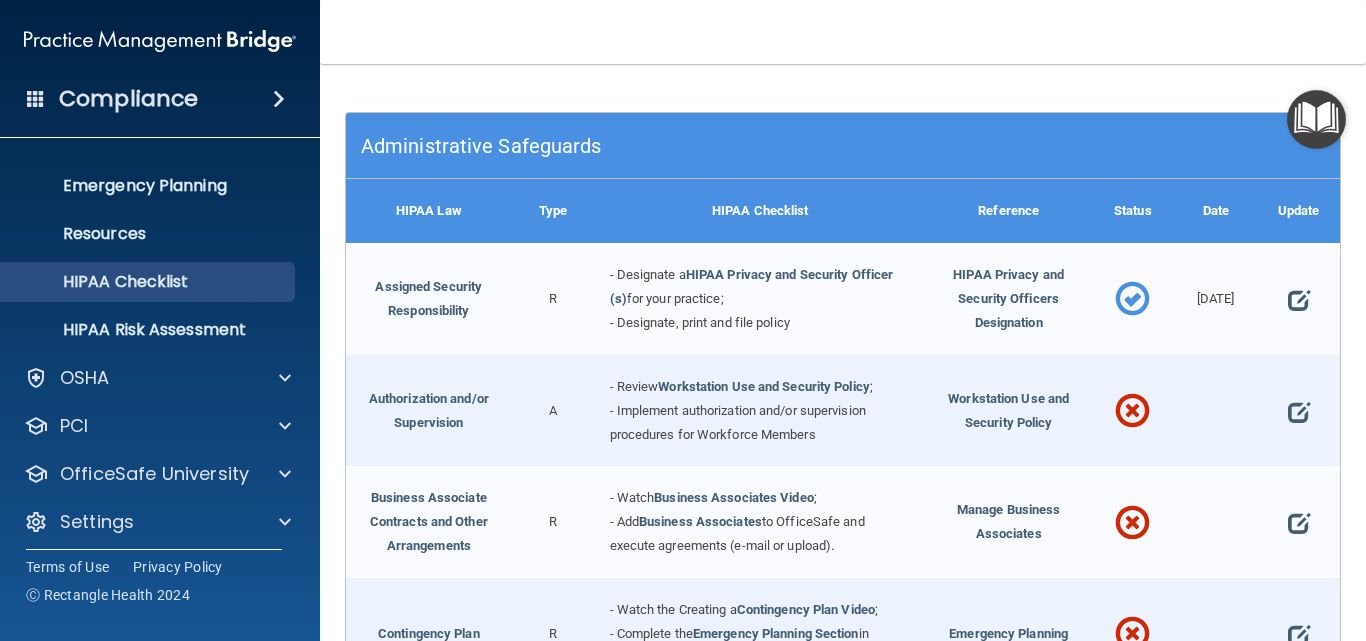 scroll, scrollTop: 302, scrollLeft: 0, axis: vertical 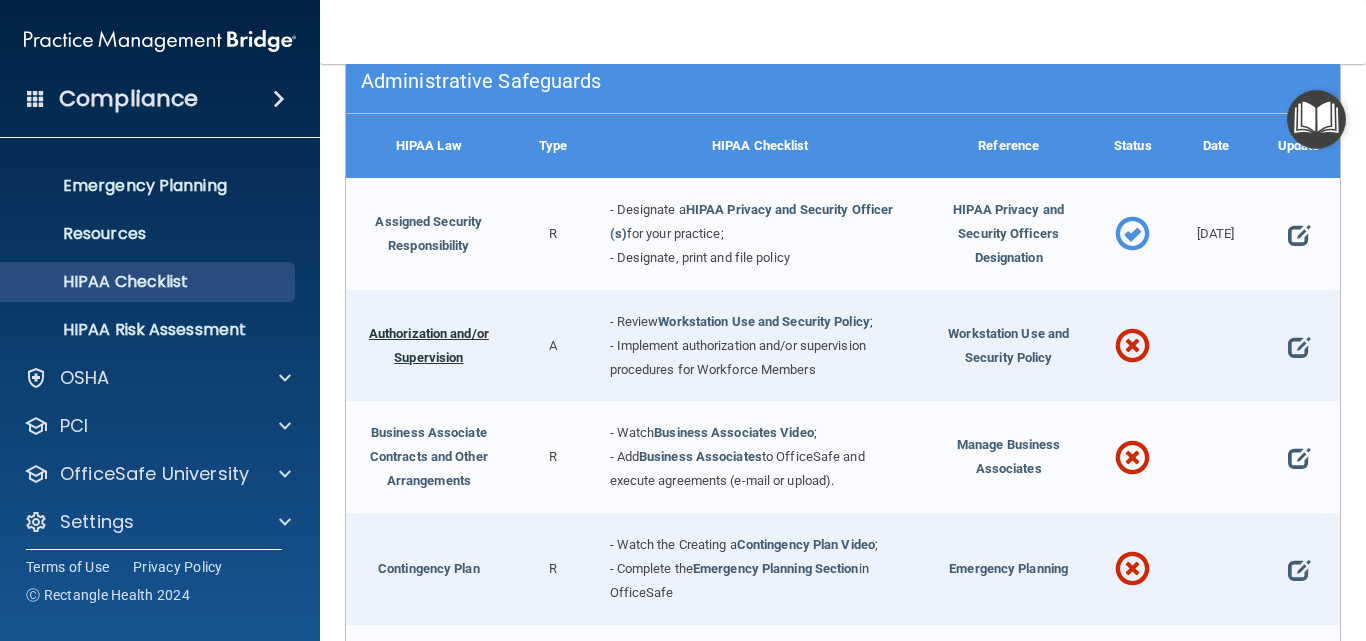 click on "Authorization and/or Supervision" at bounding box center (429, 345) 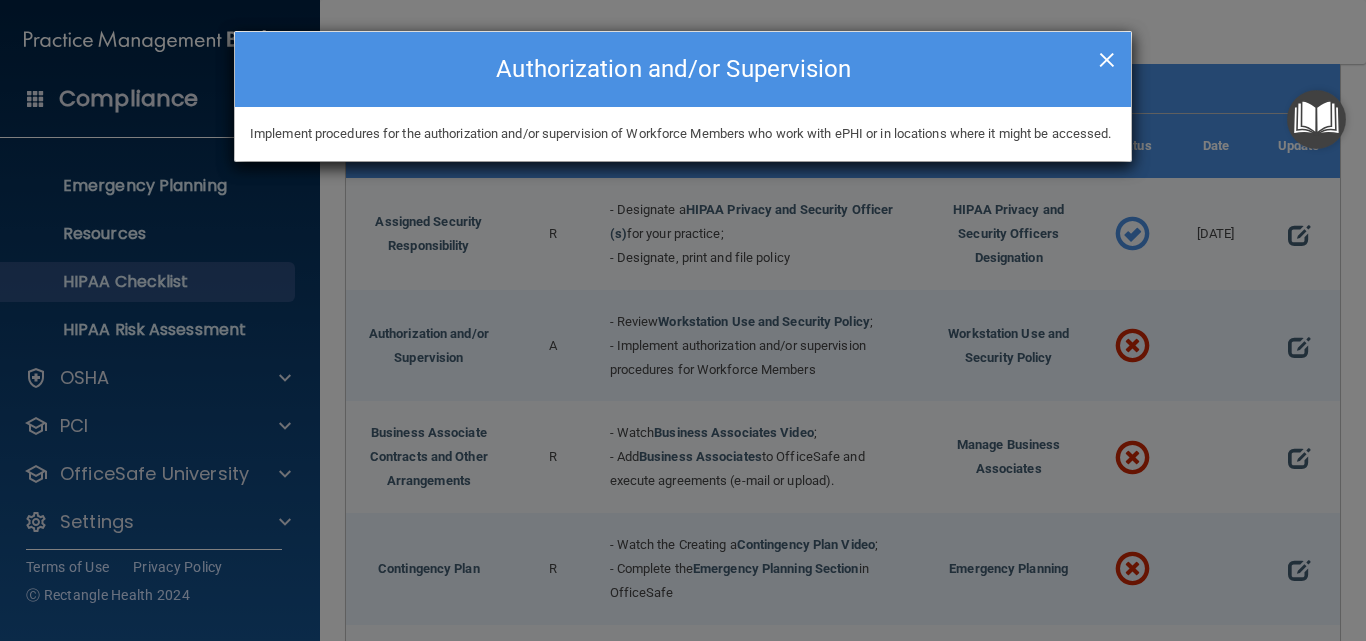 click on "×" at bounding box center [1107, 57] 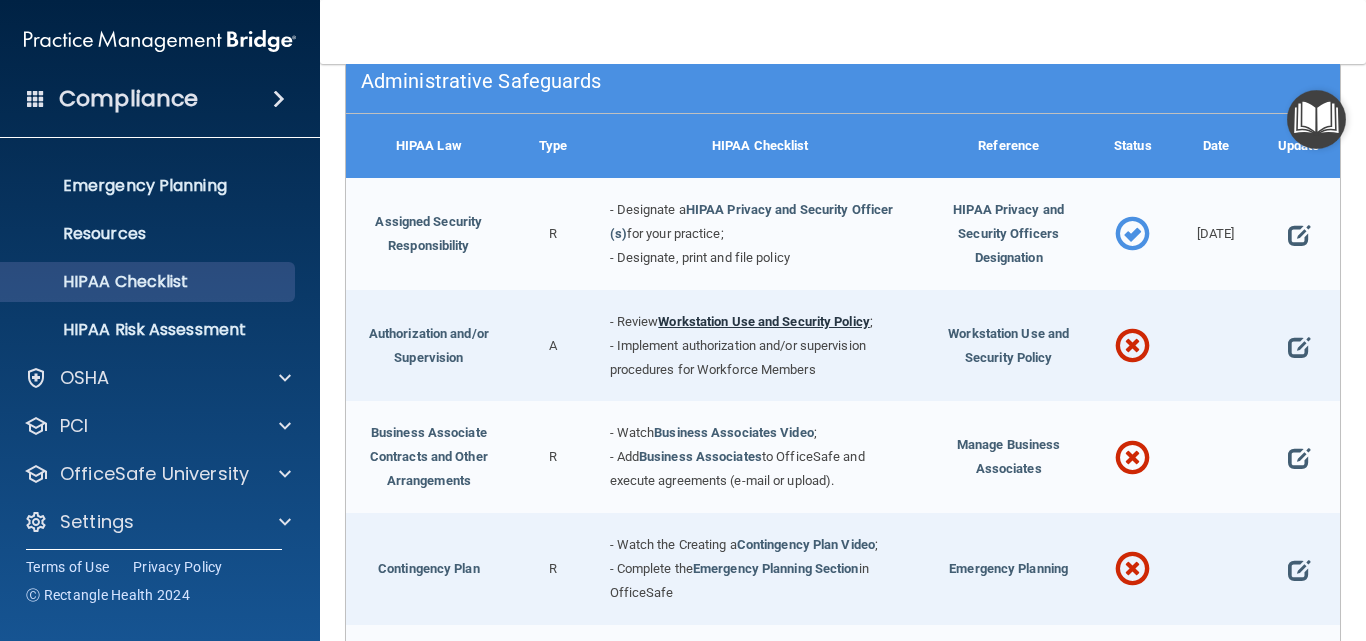 click on "Workstation Use and Security Policy" at bounding box center [764, 321] 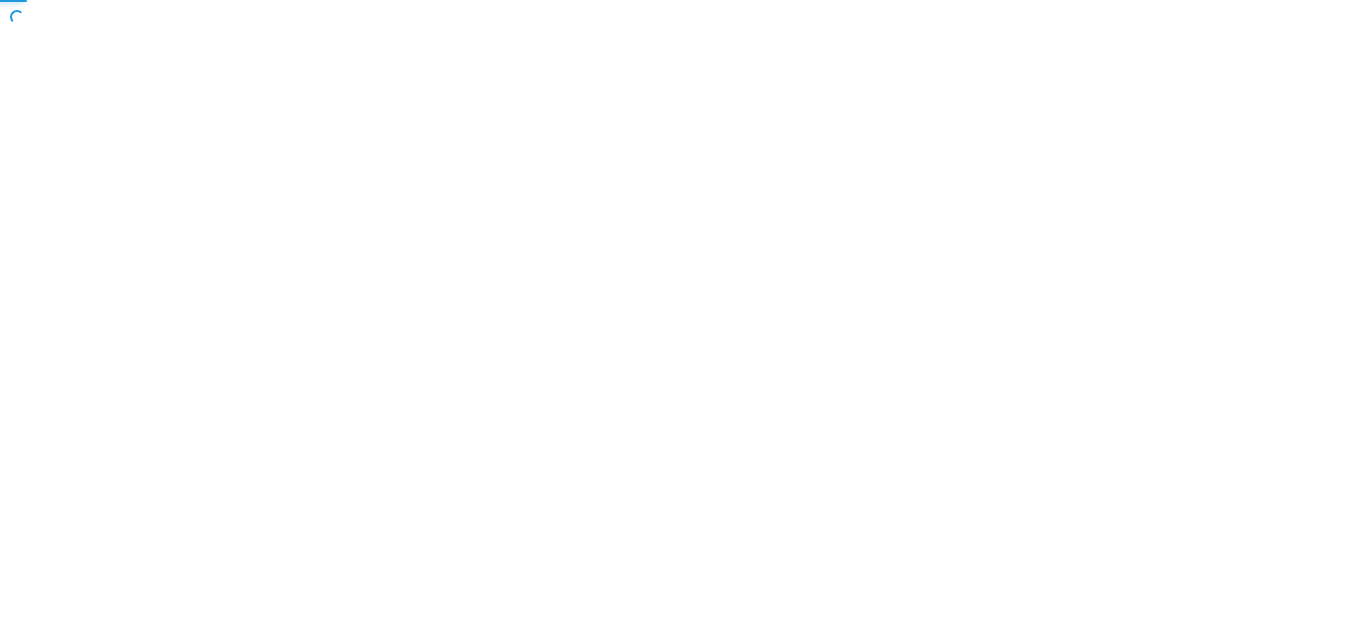 scroll, scrollTop: 0, scrollLeft: 0, axis: both 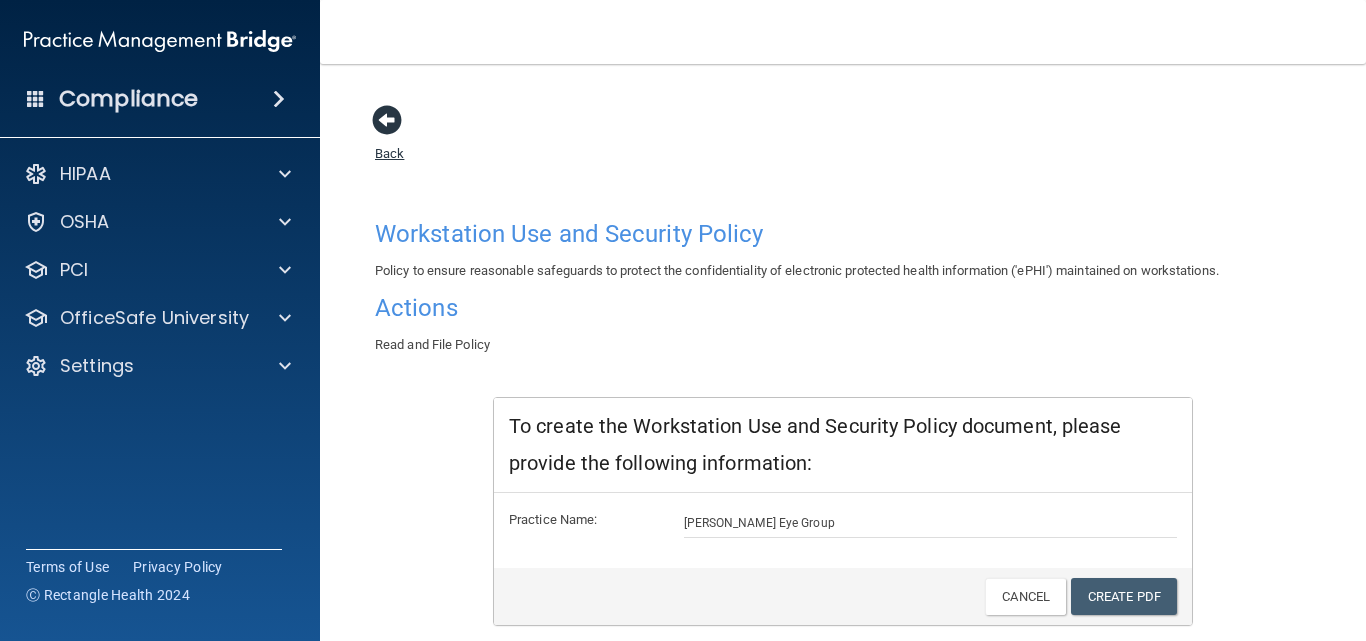 click at bounding box center [387, 120] 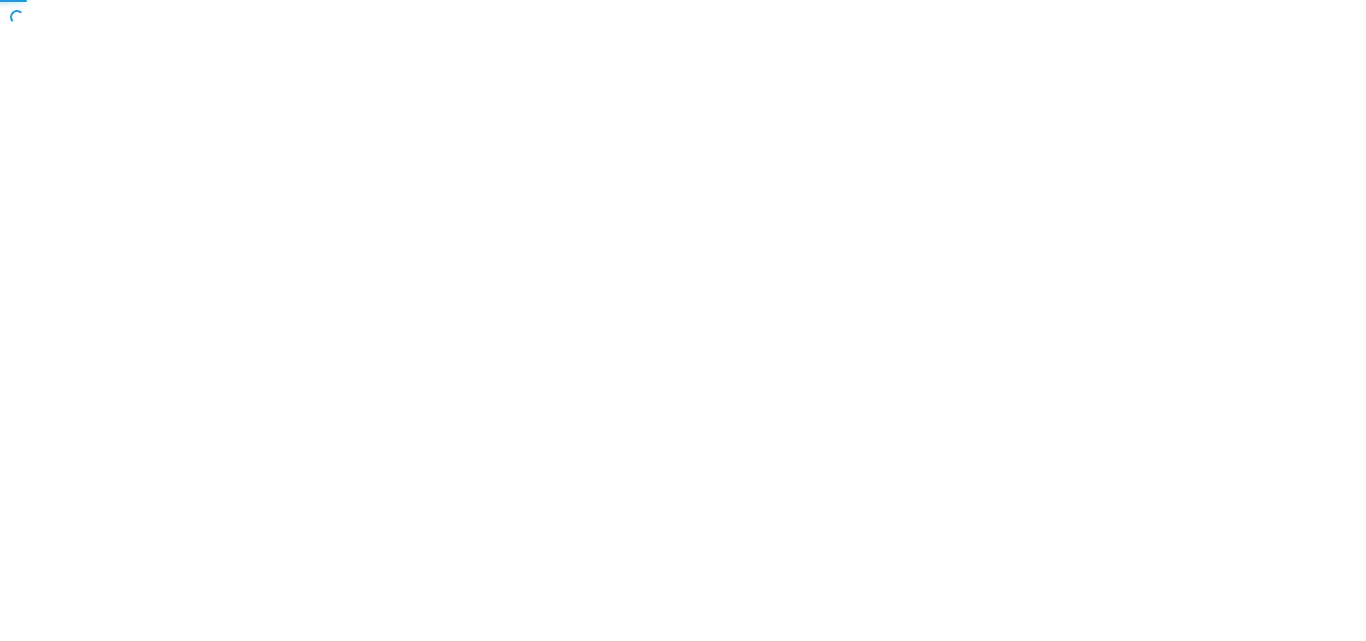 scroll, scrollTop: 0, scrollLeft: 0, axis: both 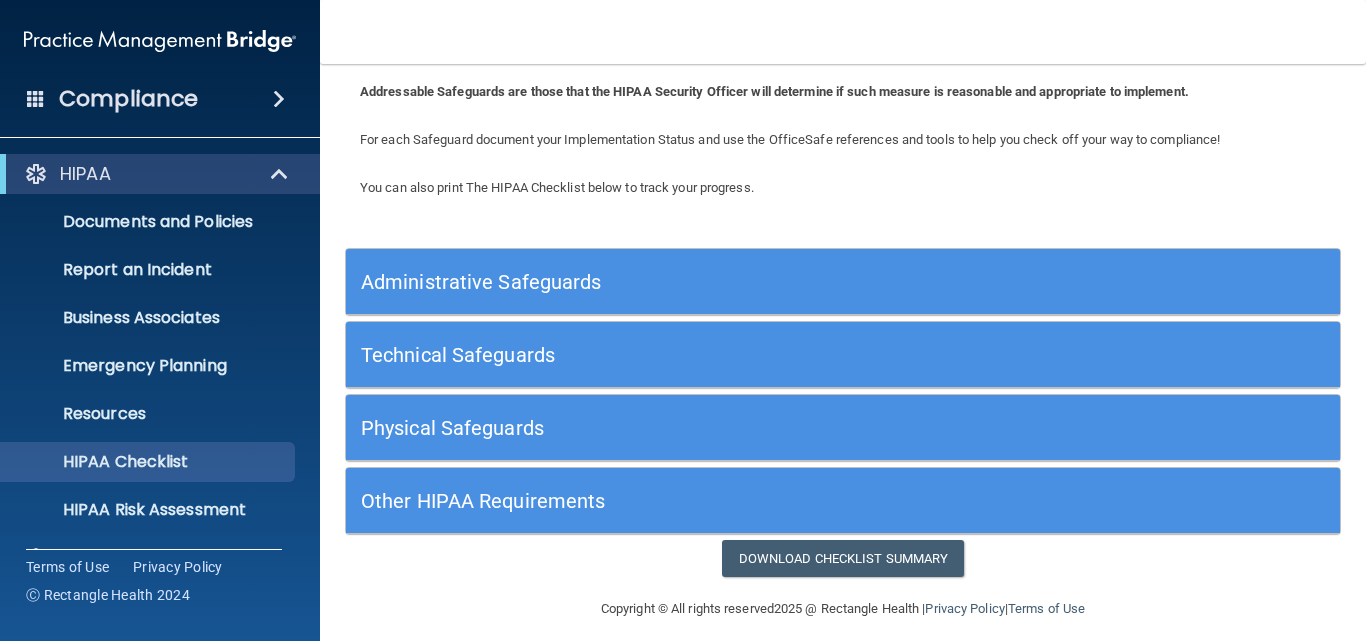 click on "Administrative Safeguards" at bounding box center (719, 282) 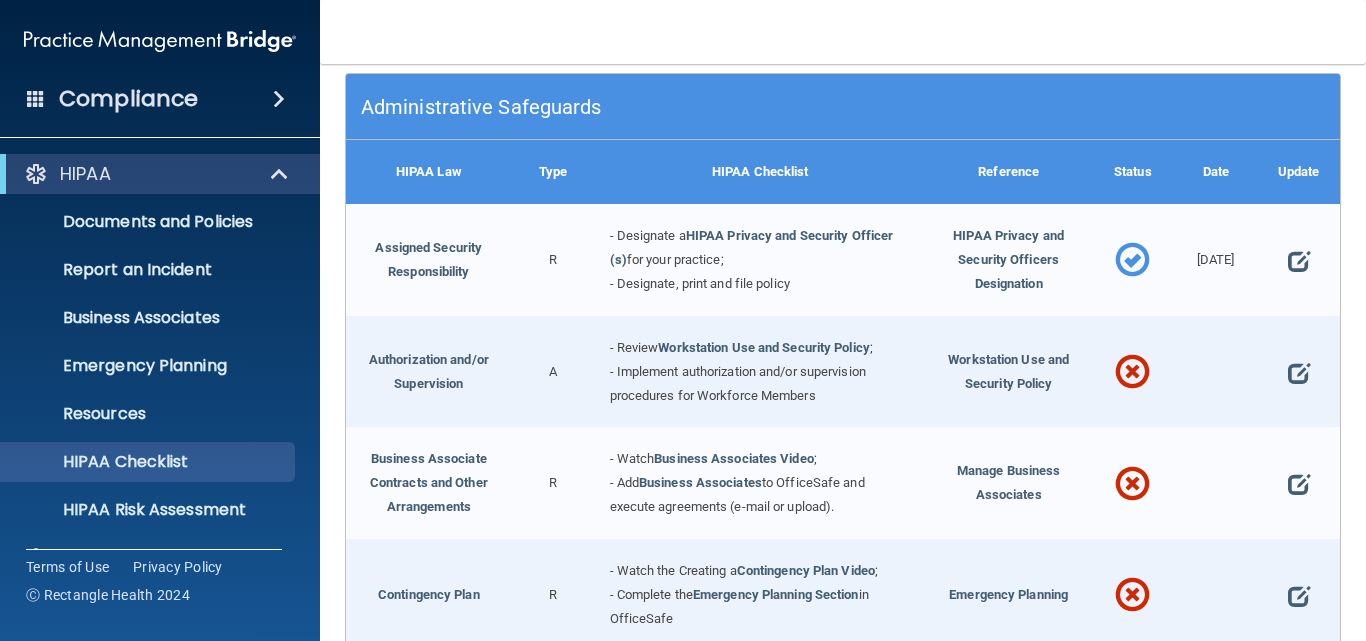 scroll, scrollTop: 280, scrollLeft: 0, axis: vertical 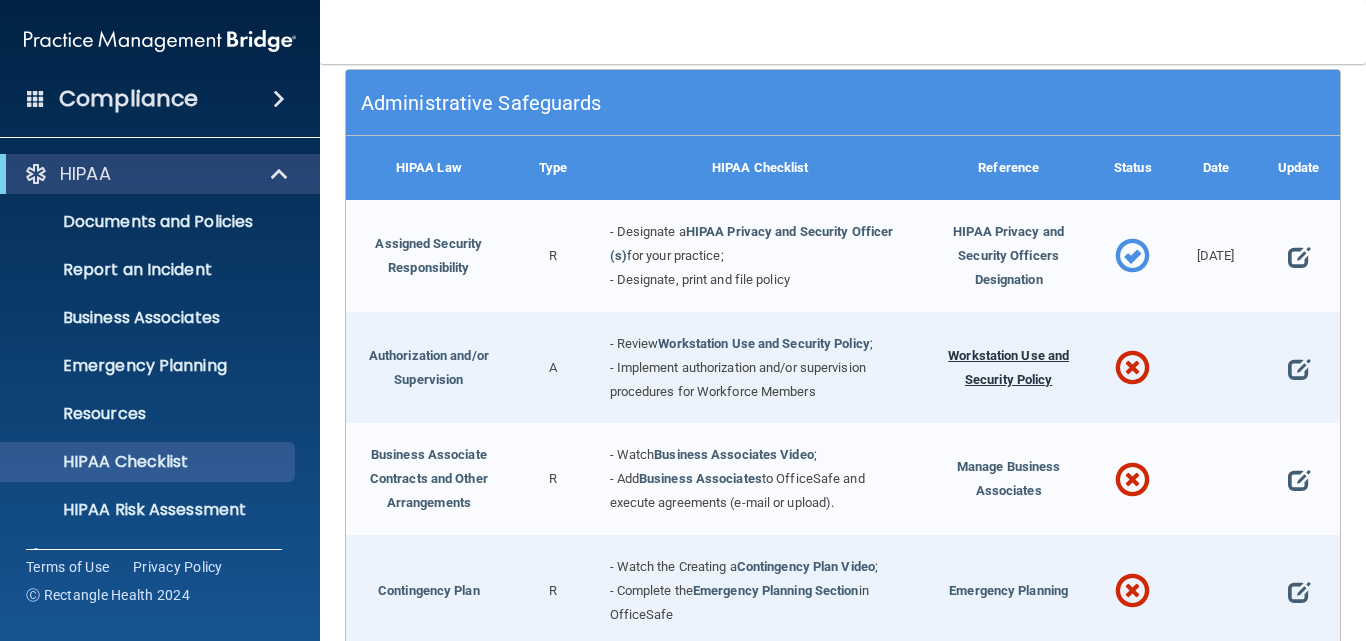click on "Workstation Use and Security Policy" at bounding box center [1008, 367] 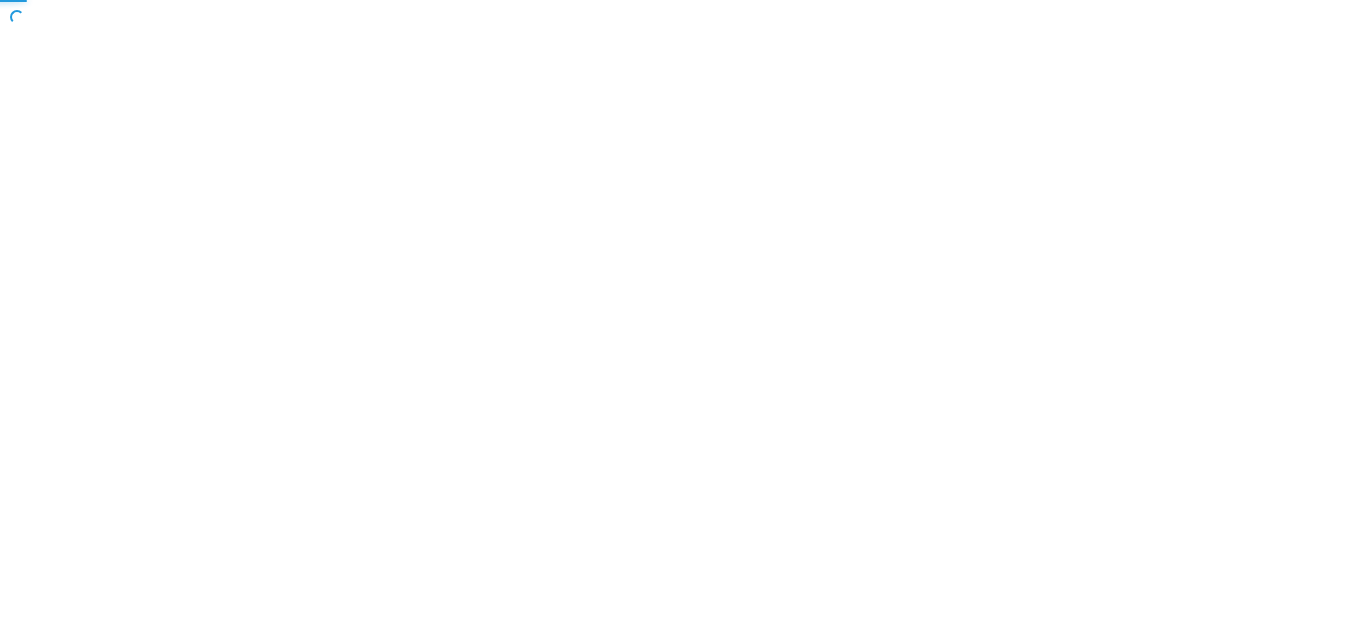 scroll, scrollTop: 0, scrollLeft: 0, axis: both 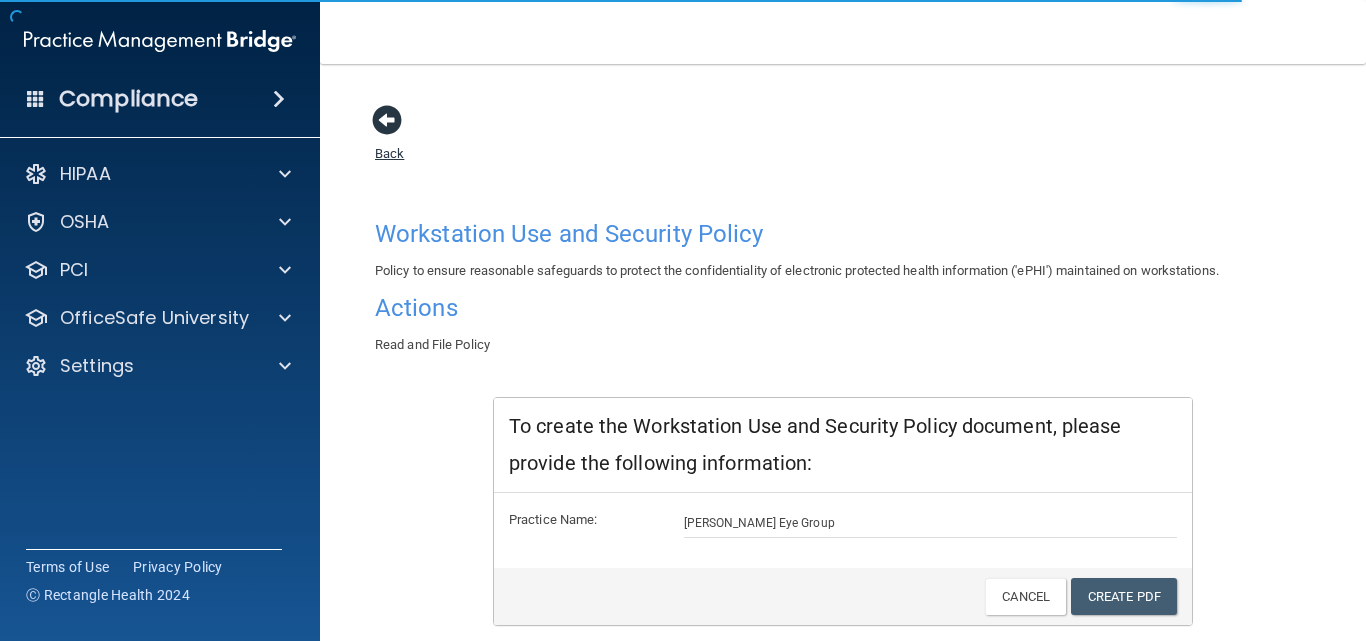 click at bounding box center (387, 120) 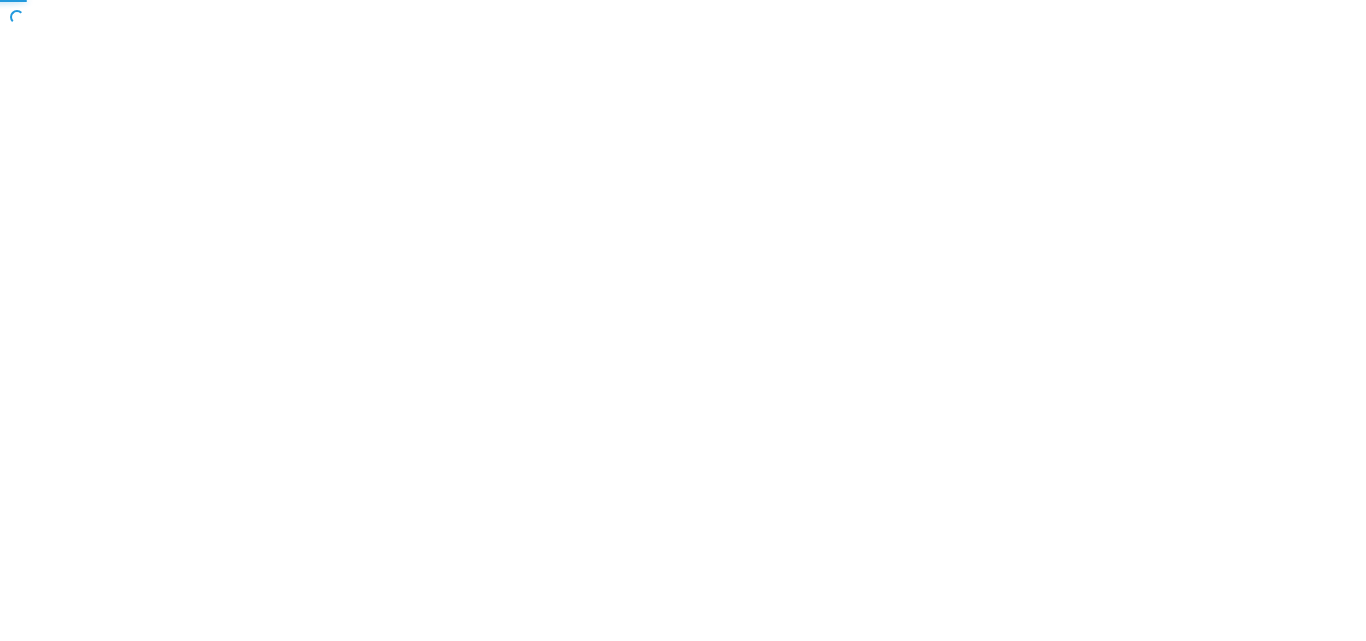 scroll, scrollTop: 0, scrollLeft: 0, axis: both 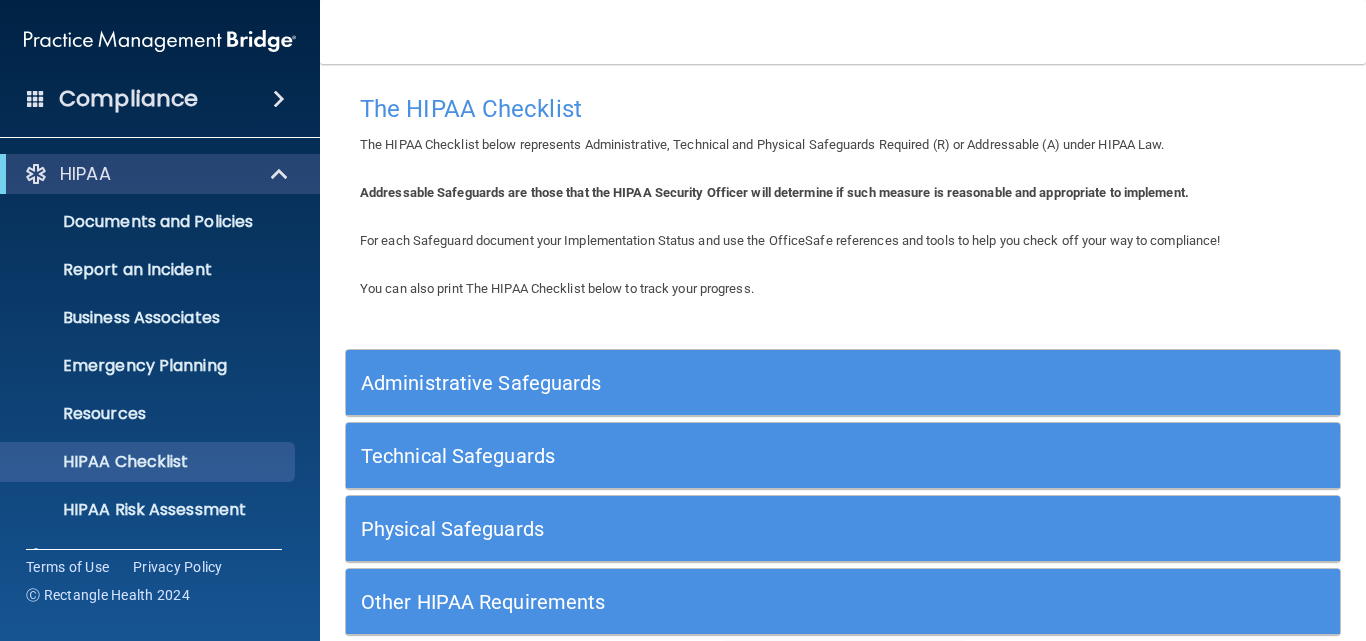 click on "Administrative Safeguards" at bounding box center [719, 383] 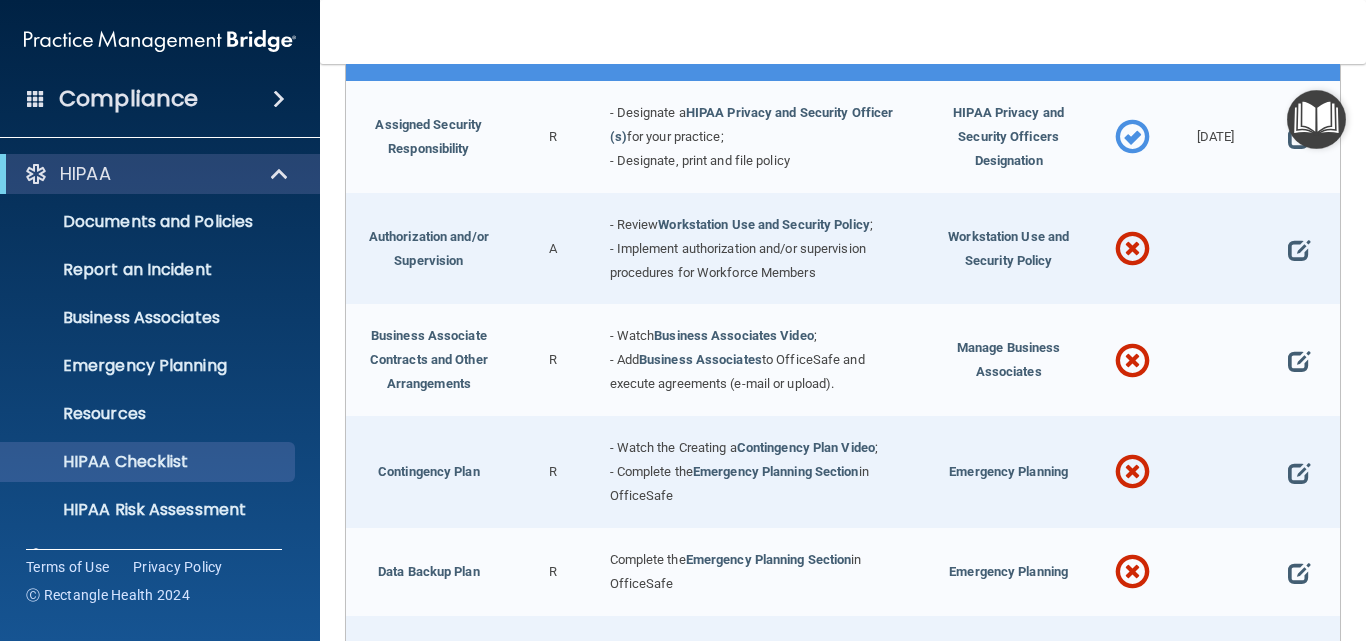 scroll, scrollTop: 386, scrollLeft: 0, axis: vertical 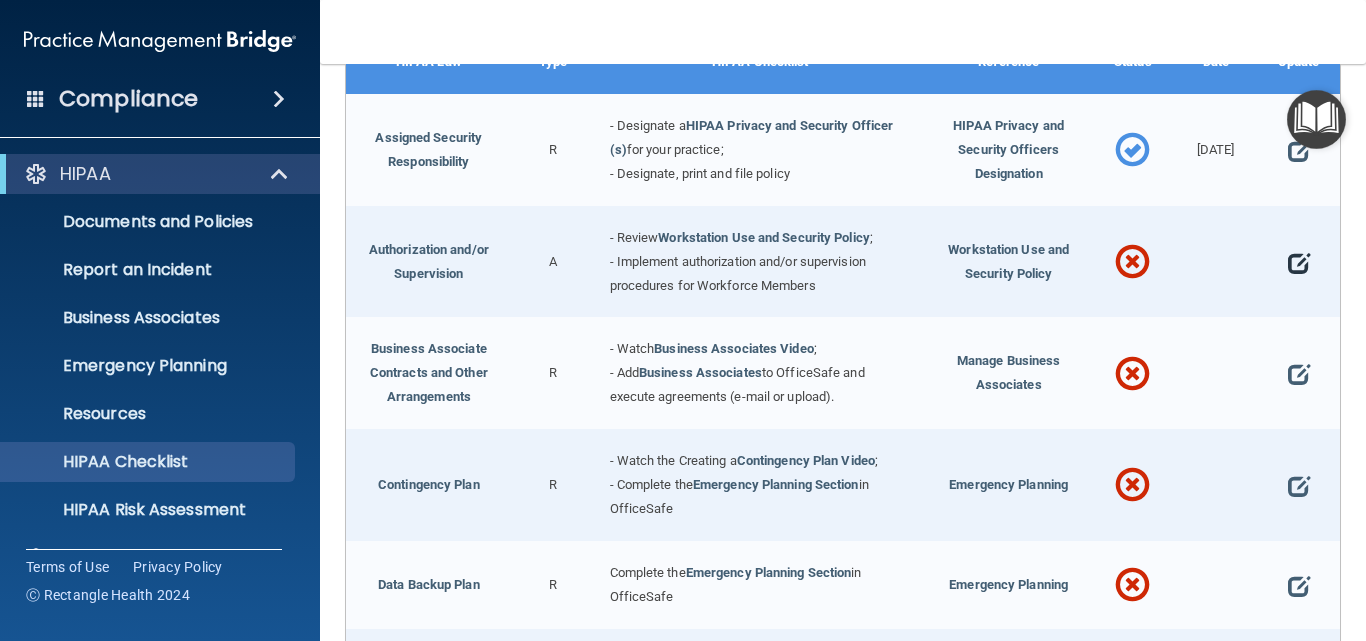 click at bounding box center [1299, 262] 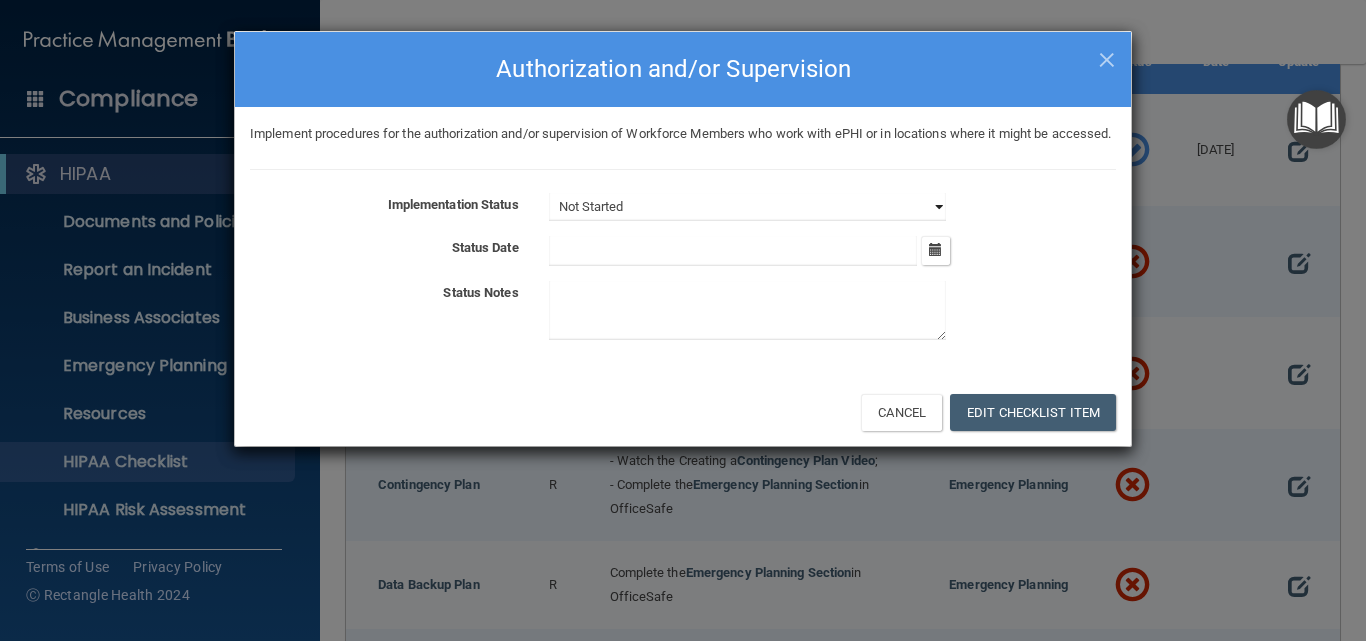 click on "Not Started  In Progress  Completed" at bounding box center [747, 207] 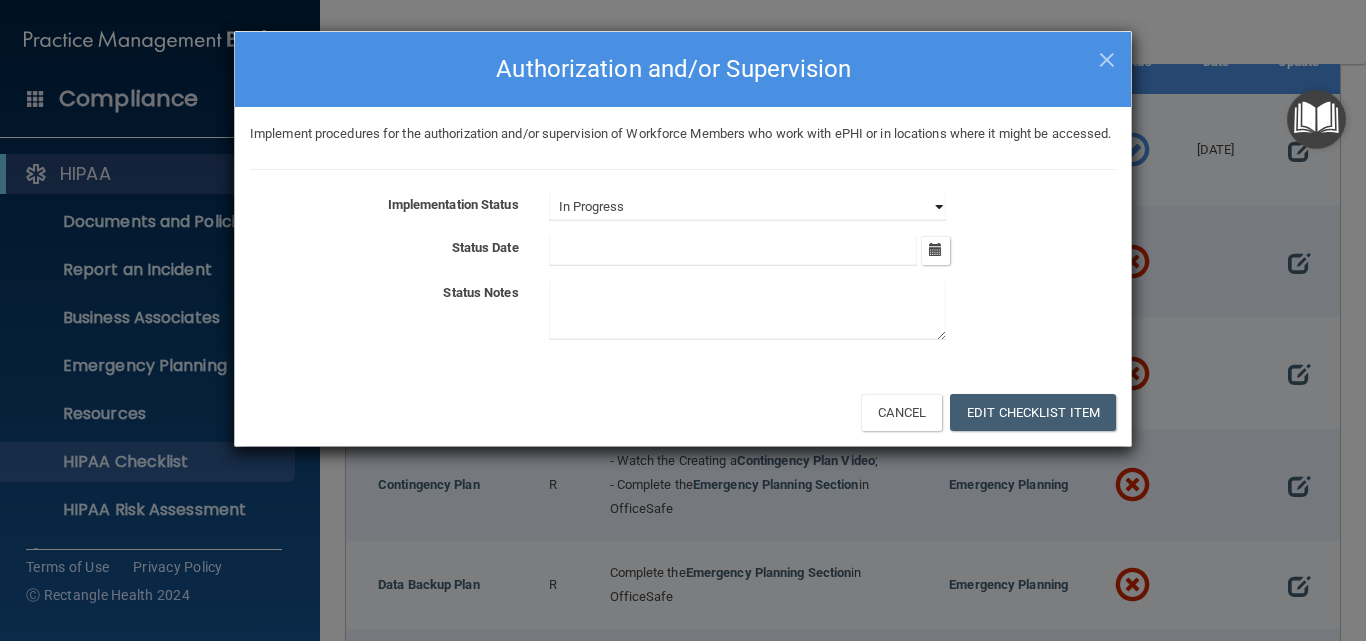 click on "Not Started  In Progress  Completed" at bounding box center [747, 207] 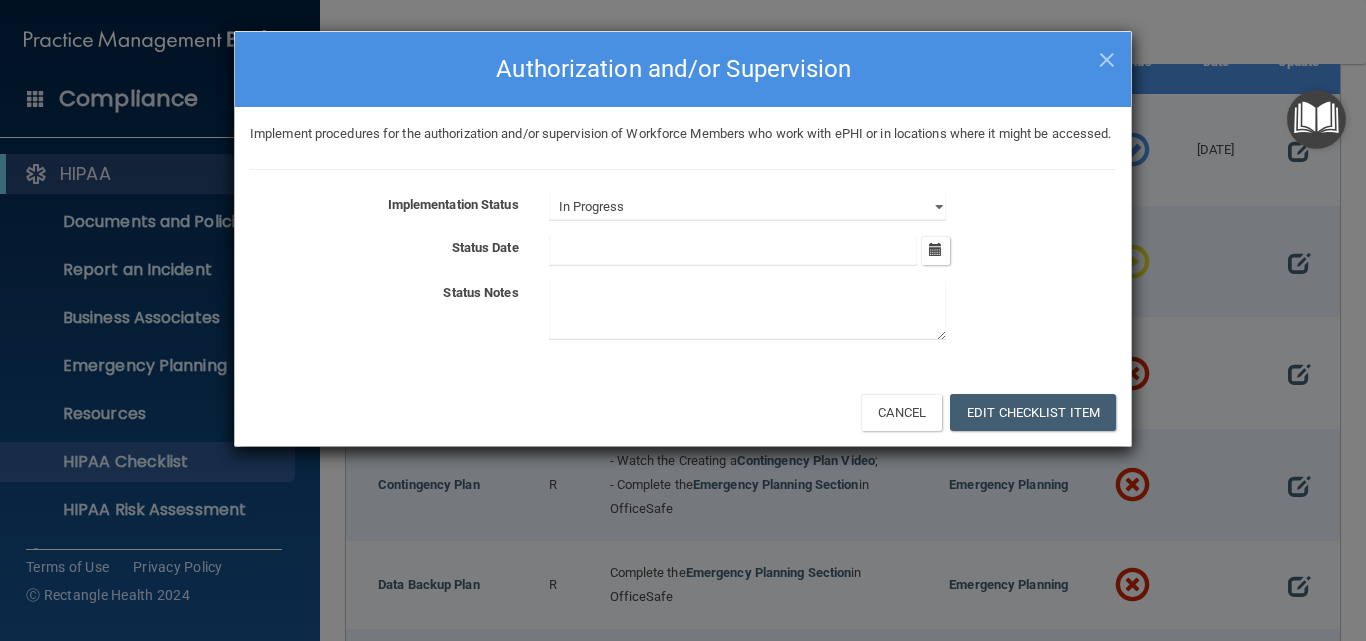 click on "Cancel   Edit Checklist Item" at bounding box center [683, 412] 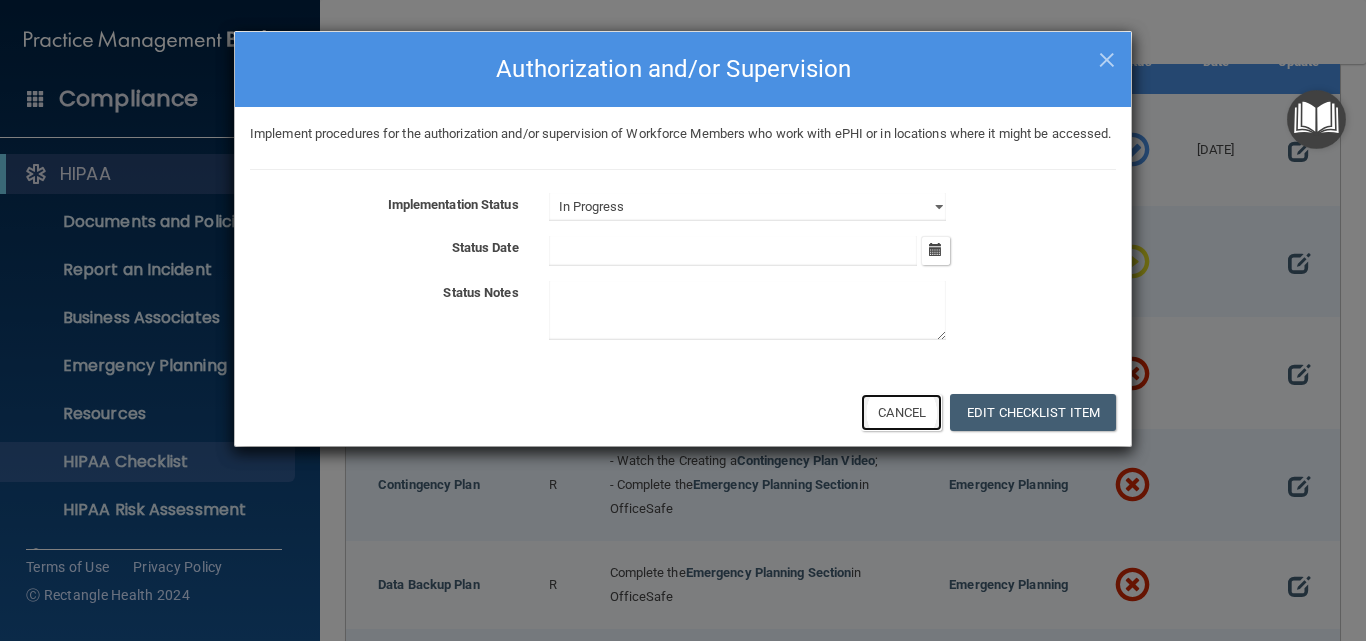 click on "Cancel" at bounding box center (901, 412) 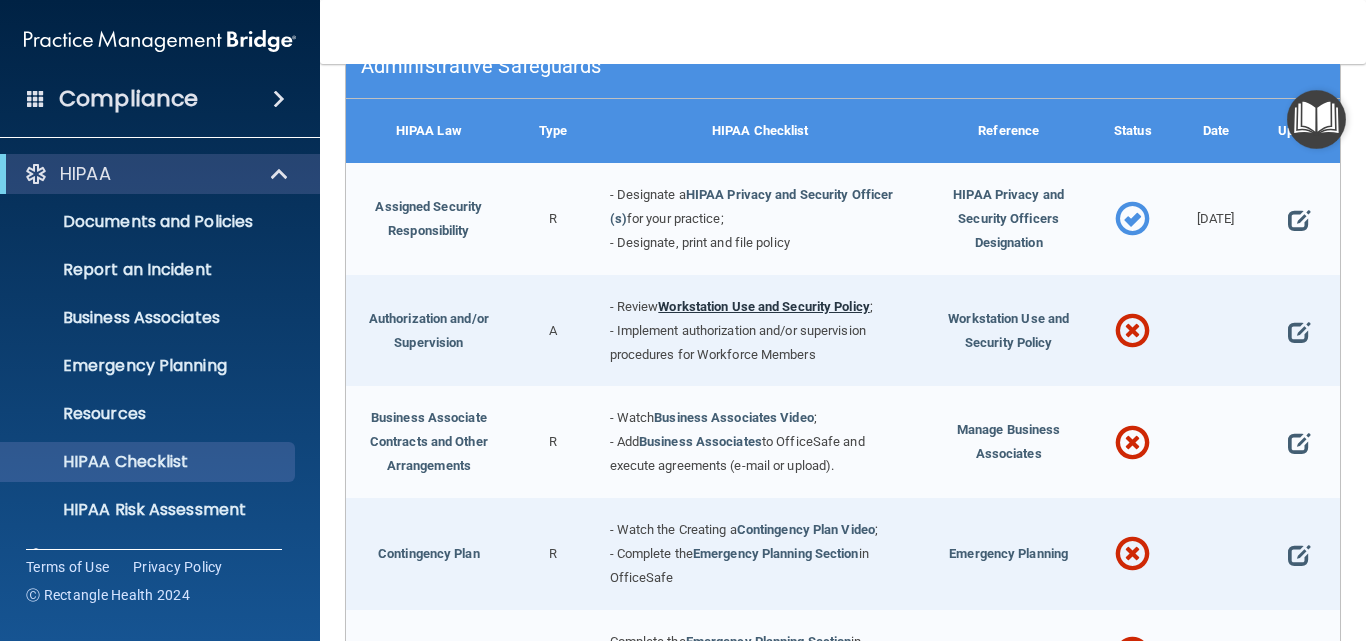 scroll, scrollTop: 316, scrollLeft: 0, axis: vertical 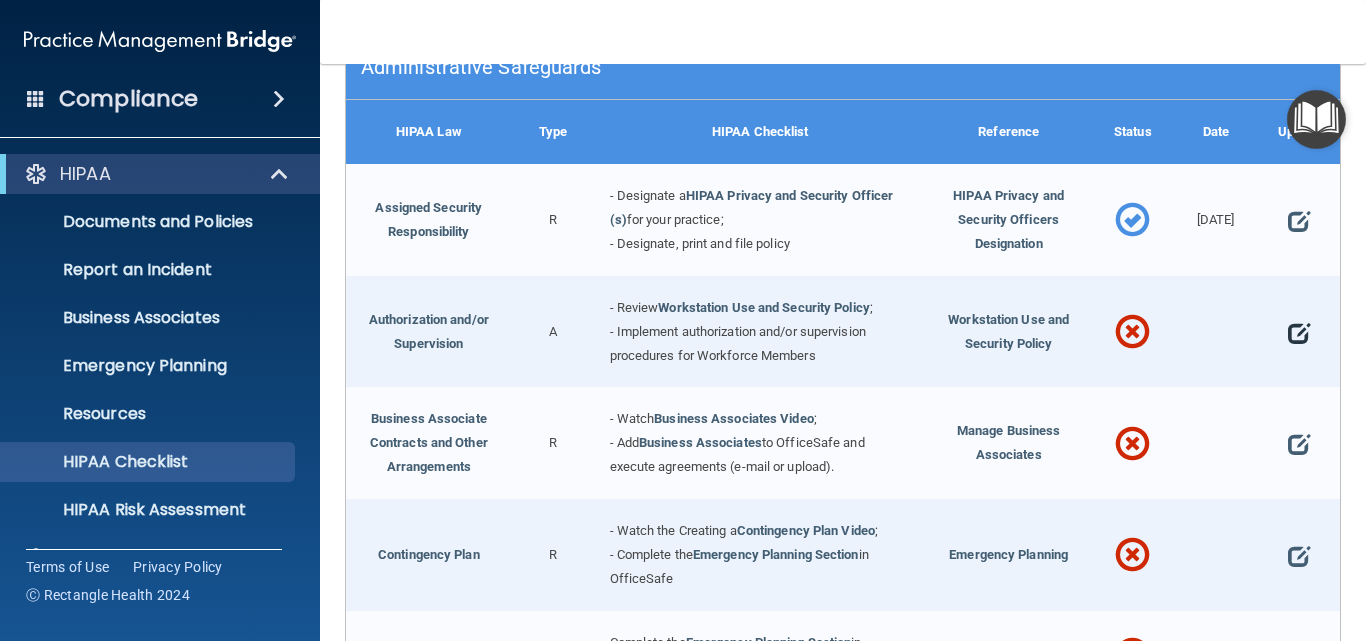 click at bounding box center (1299, 332) 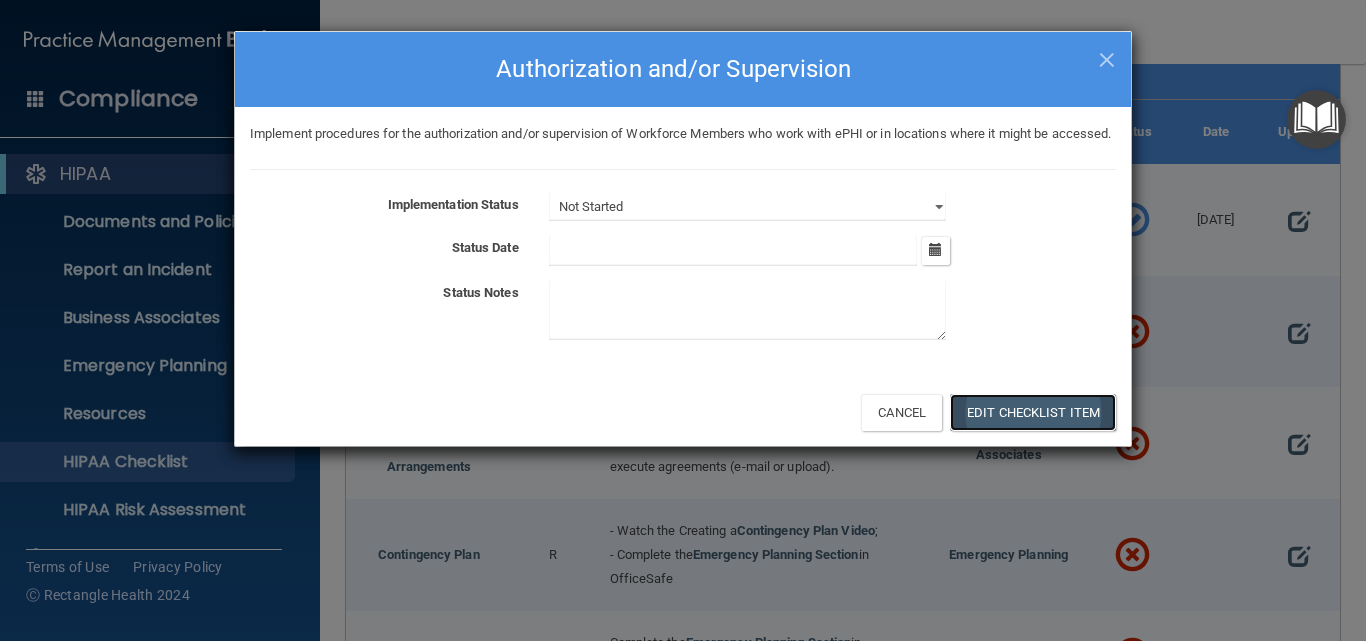 click on "Edit Checklist Item" at bounding box center (1033, 412) 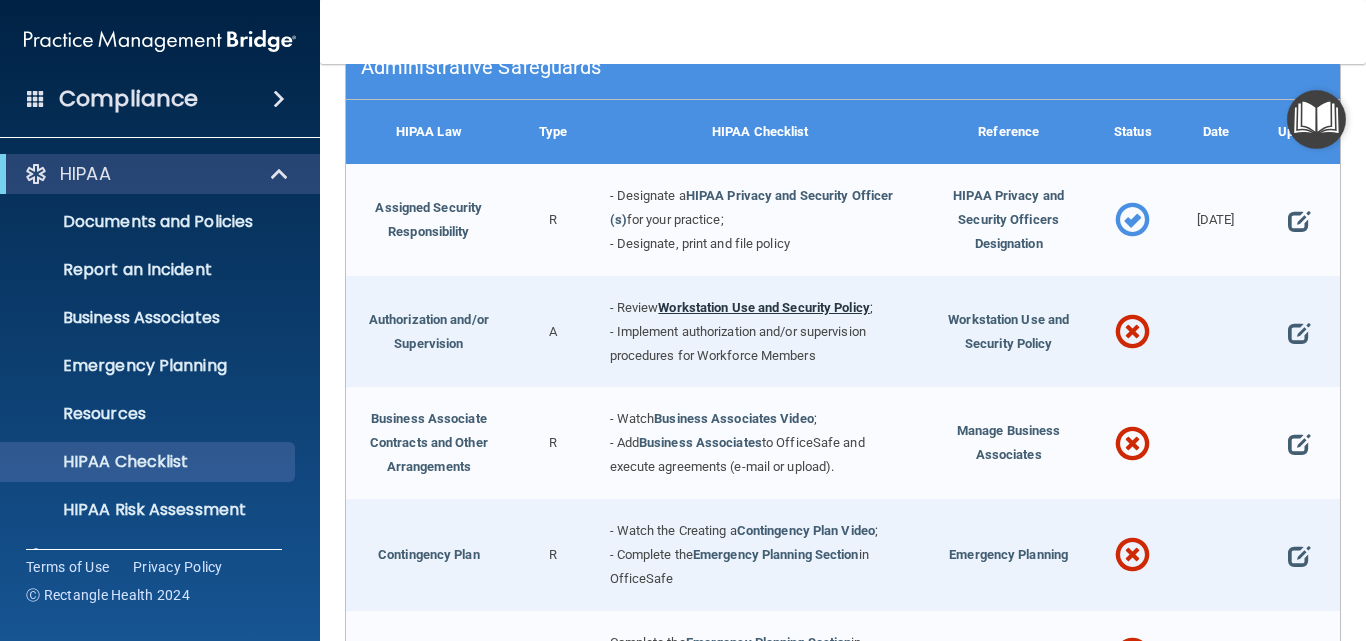 click on "Workstation Use and Security Policy" at bounding box center [764, 307] 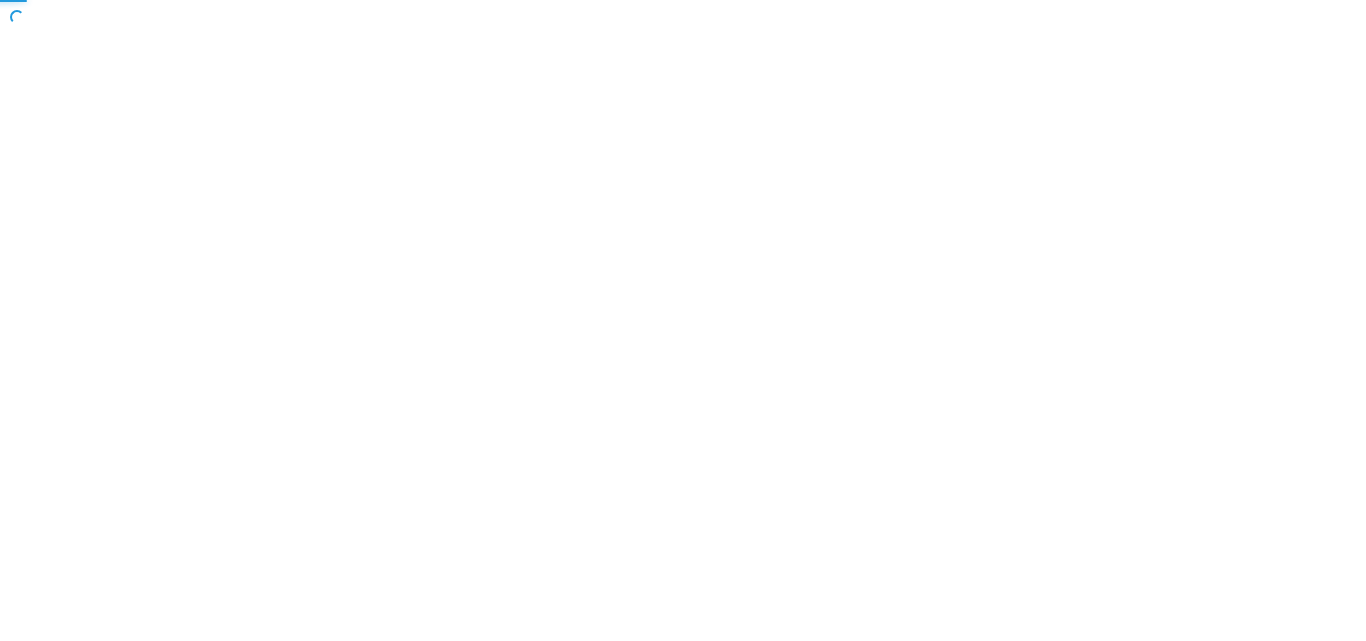 scroll, scrollTop: 0, scrollLeft: 0, axis: both 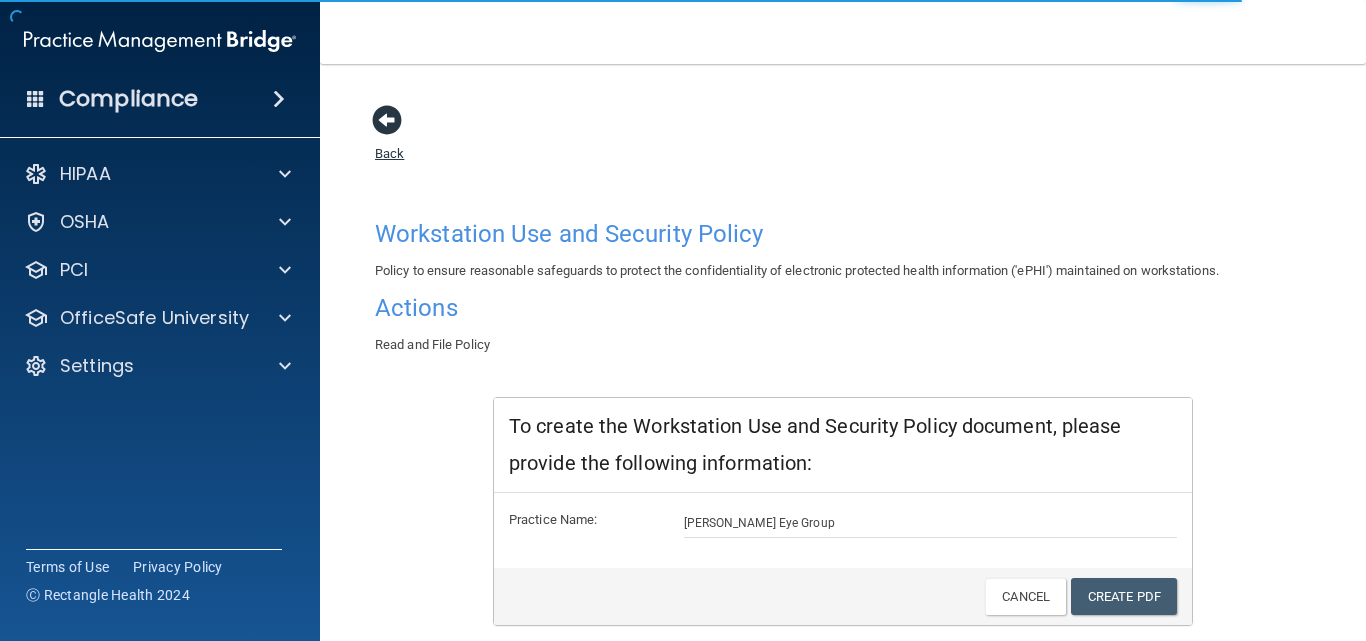 click at bounding box center (387, 120) 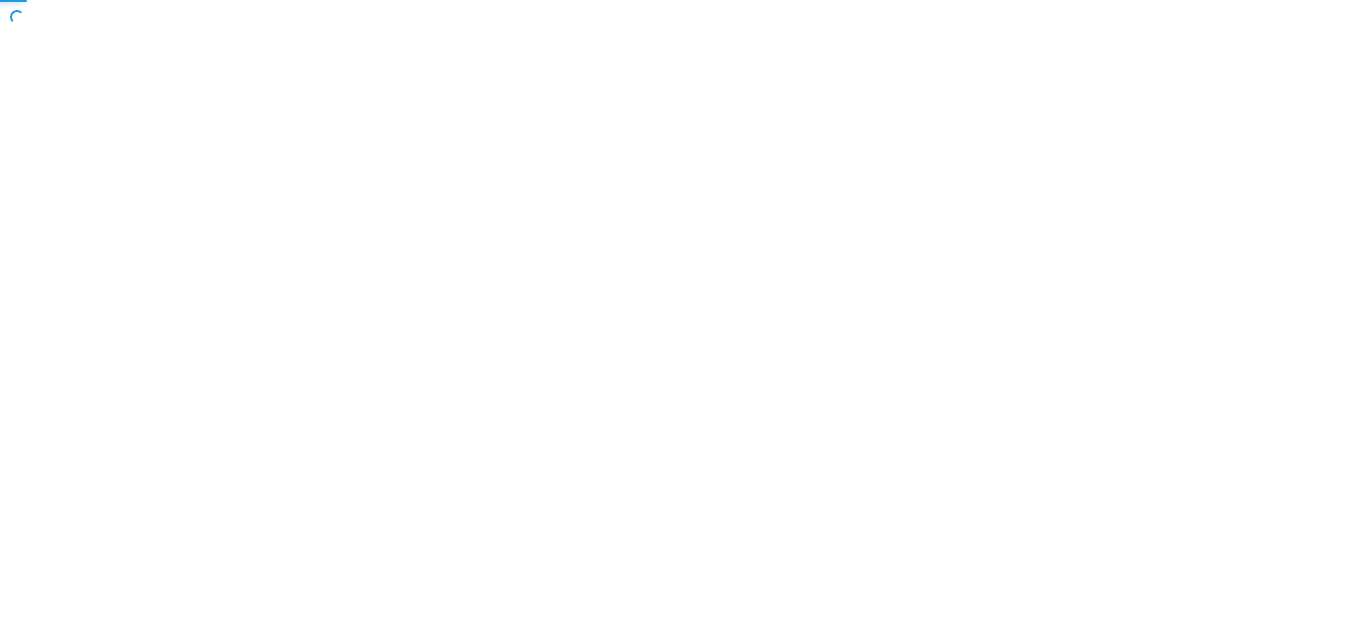 scroll, scrollTop: 0, scrollLeft: 0, axis: both 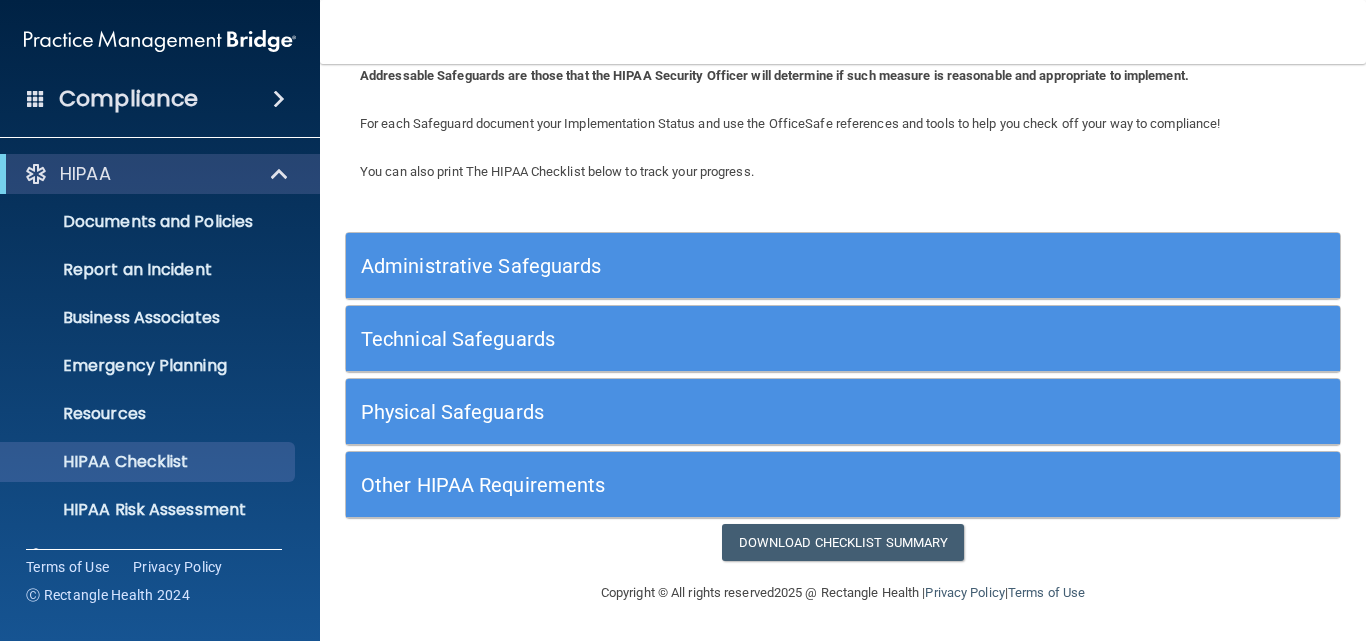 click on "Administrative Safeguards" at bounding box center (719, 266) 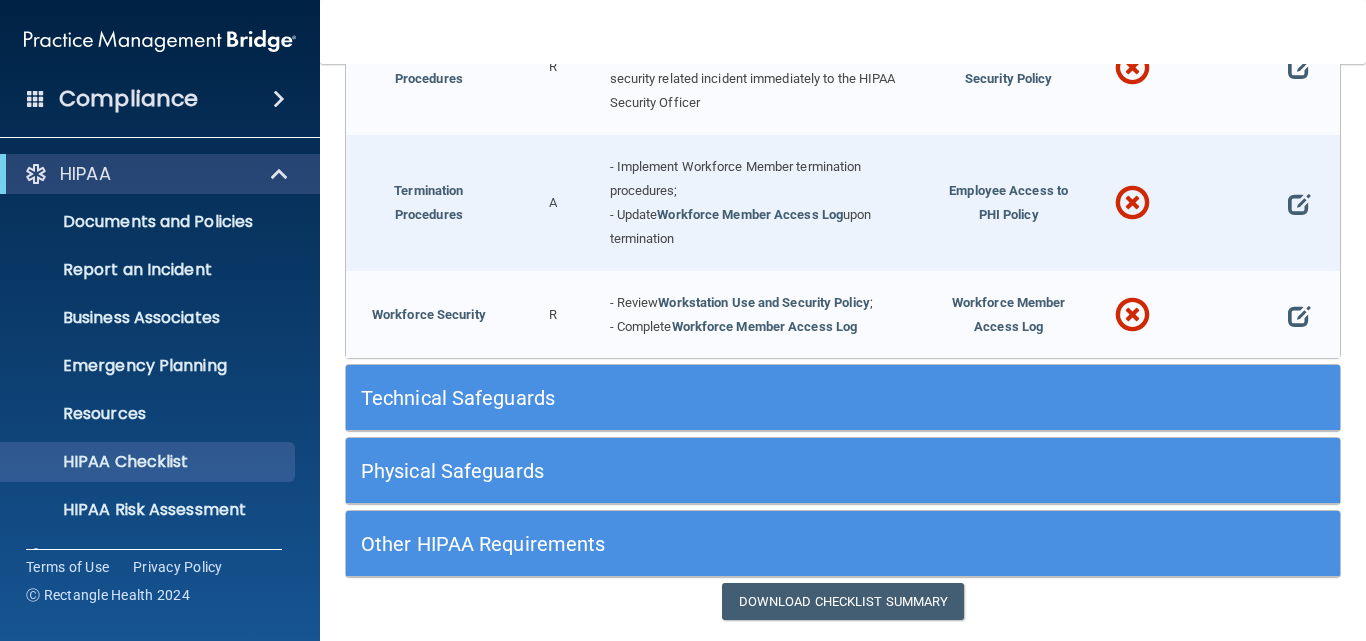 scroll, scrollTop: 1991, scrollLeft: 0, axis: vertical 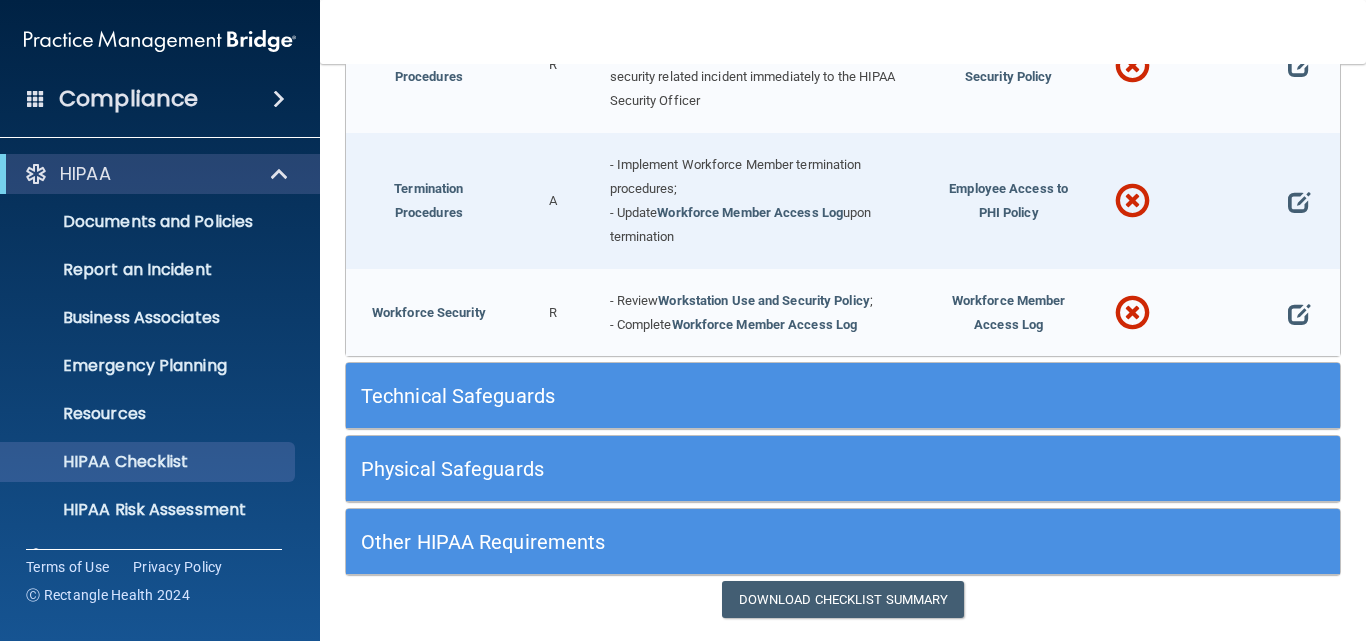 click on "Technical Safeguards" at bounding box center (719, 396) 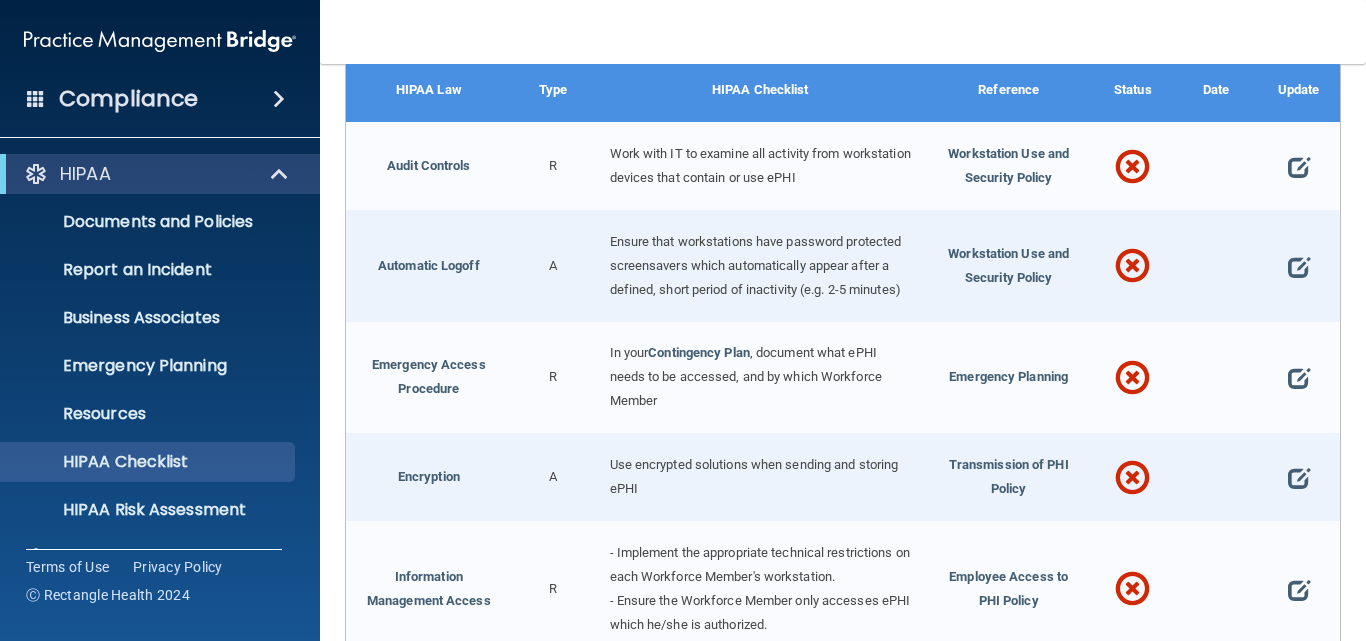 scroll, scrollTop: 2340, scrollLeft: 0, axis: vertical 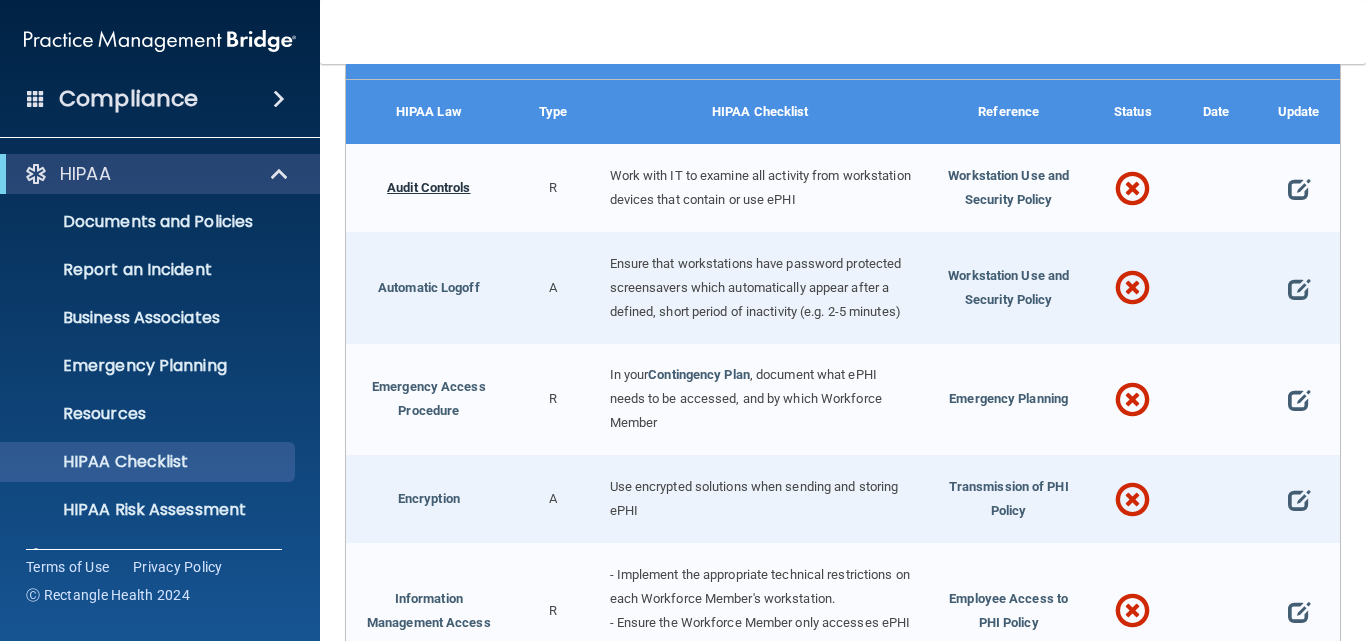 click on "Audit Controls" at bounding box center (428, 187) 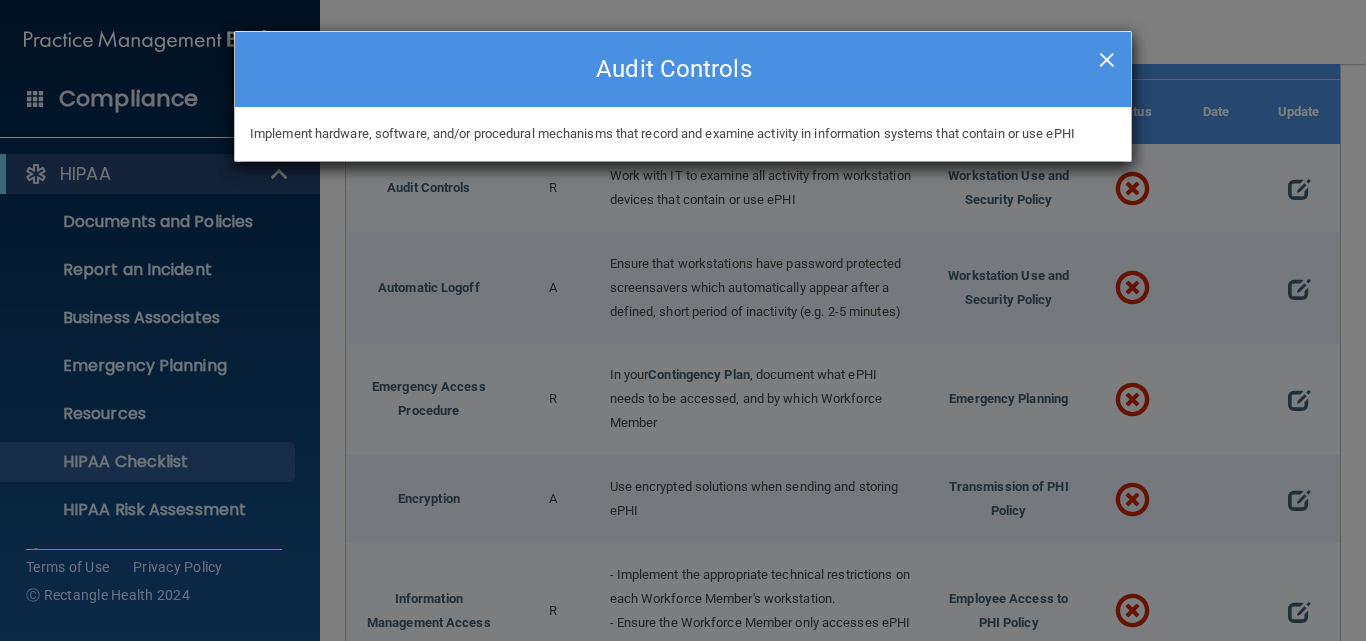 click on "×" at bounding box center (1107, 57) 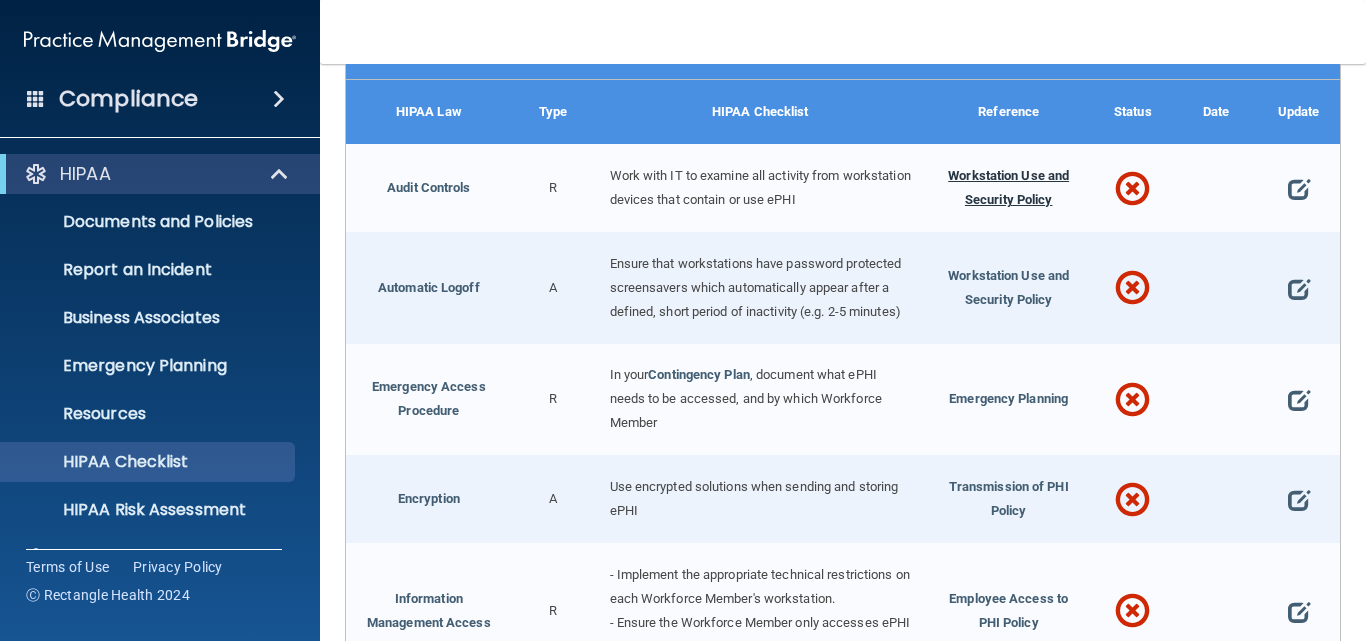 click on "Workstation Use and Security Policy" at bounding box center [1008, 187] 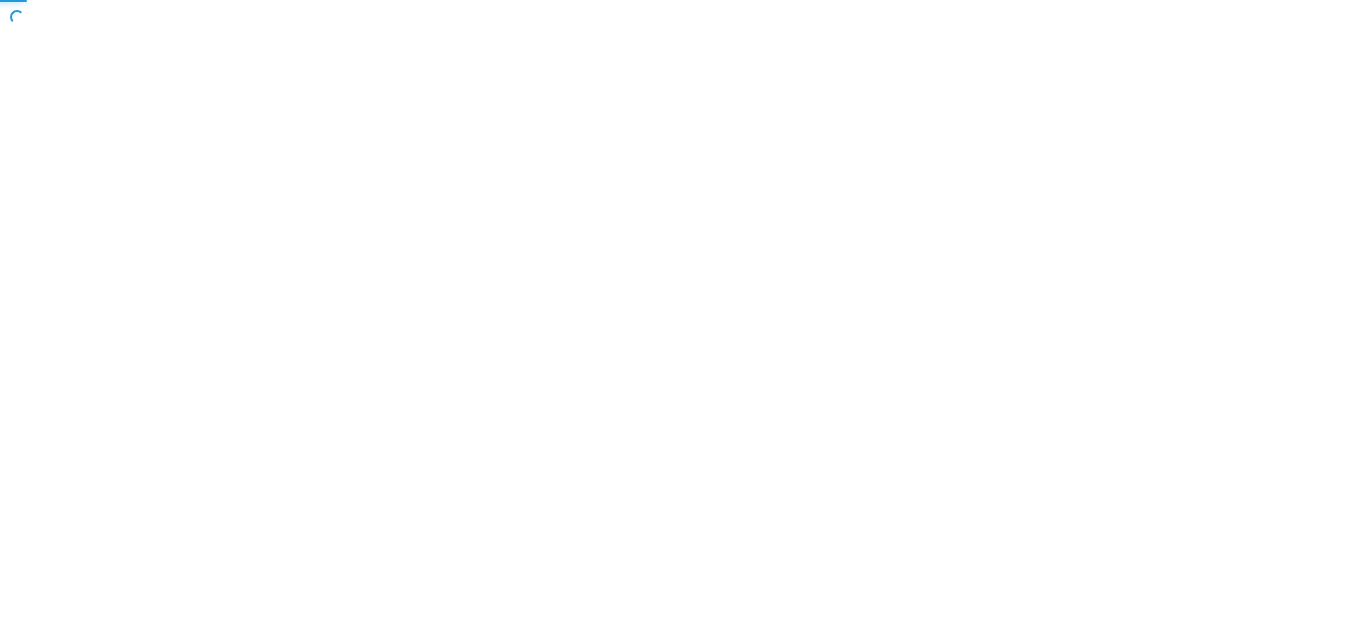 scroll, scrollTop: 0, scrollLeft: 0, axis: both 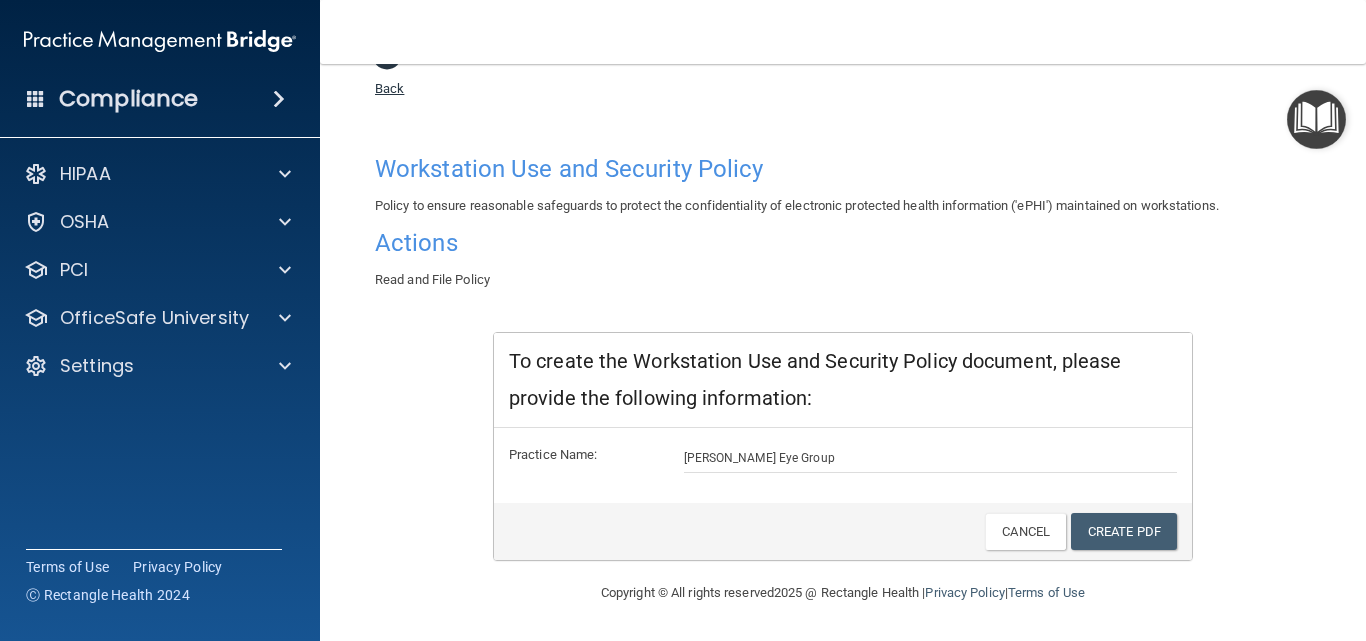 click on "Back" at bounding box center (389, 76) 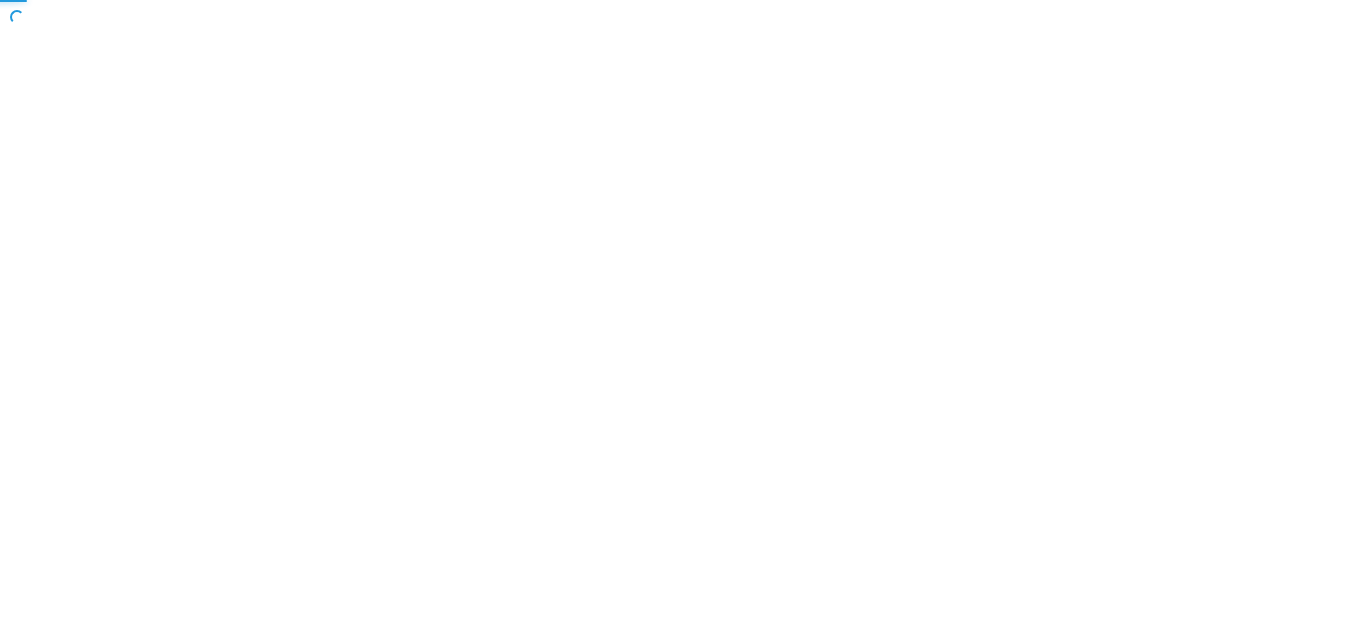 scroll, scrollTop: 0, scrollLeft: 0, axis: both 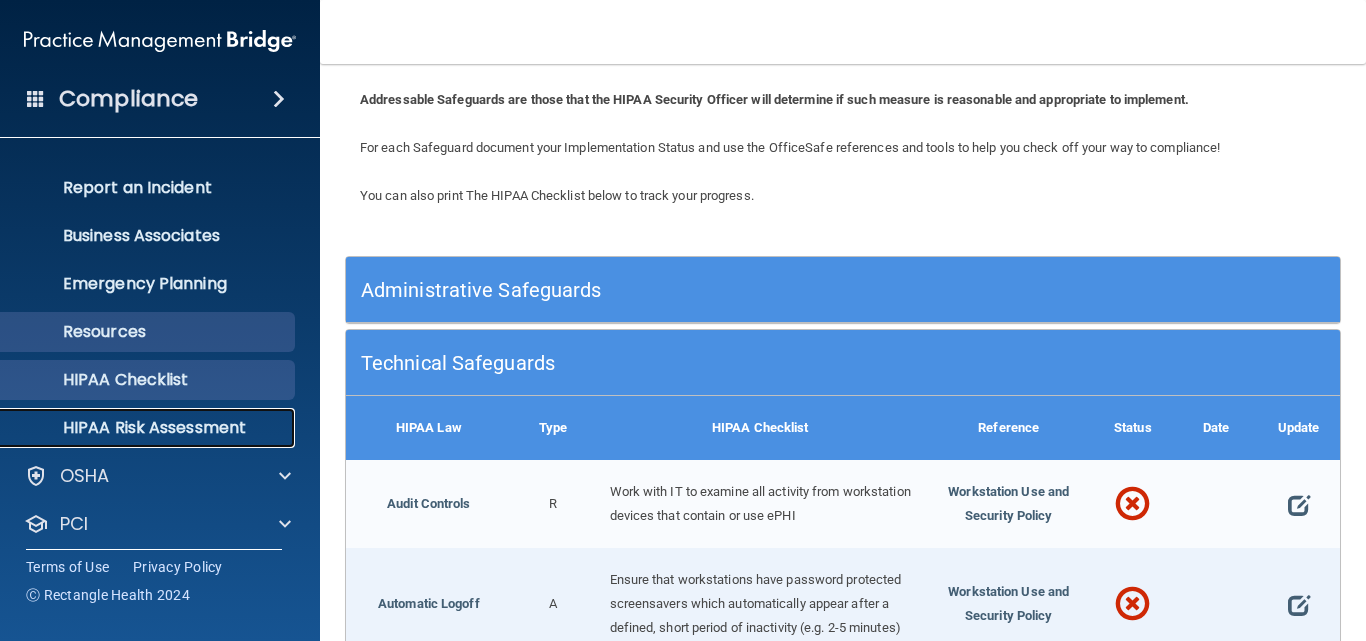 click on "HIPAA Risk Assessment" at bounding box center [149, 428] 